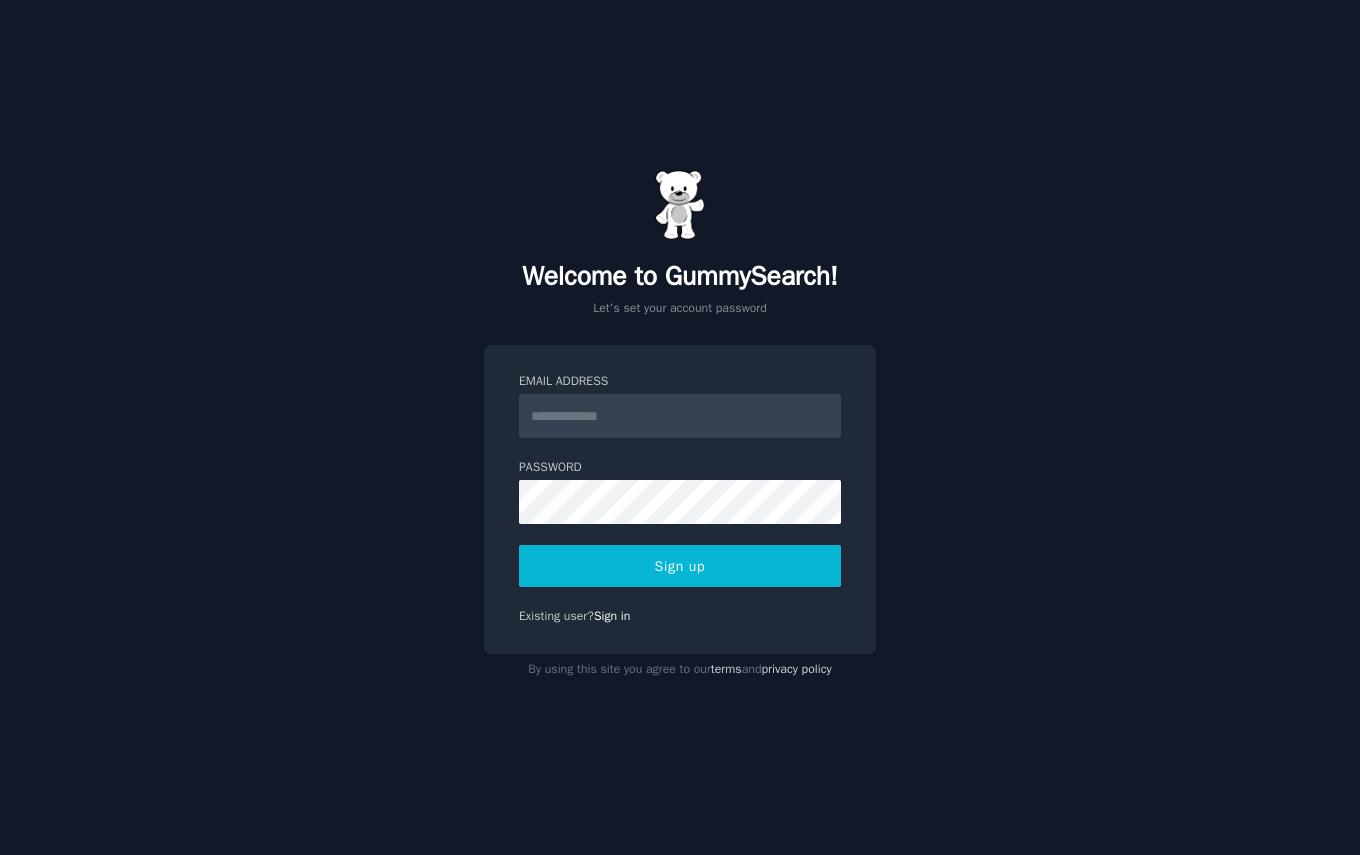 scroll, scrollTop: 0, scrollLeft: 0, axis: both 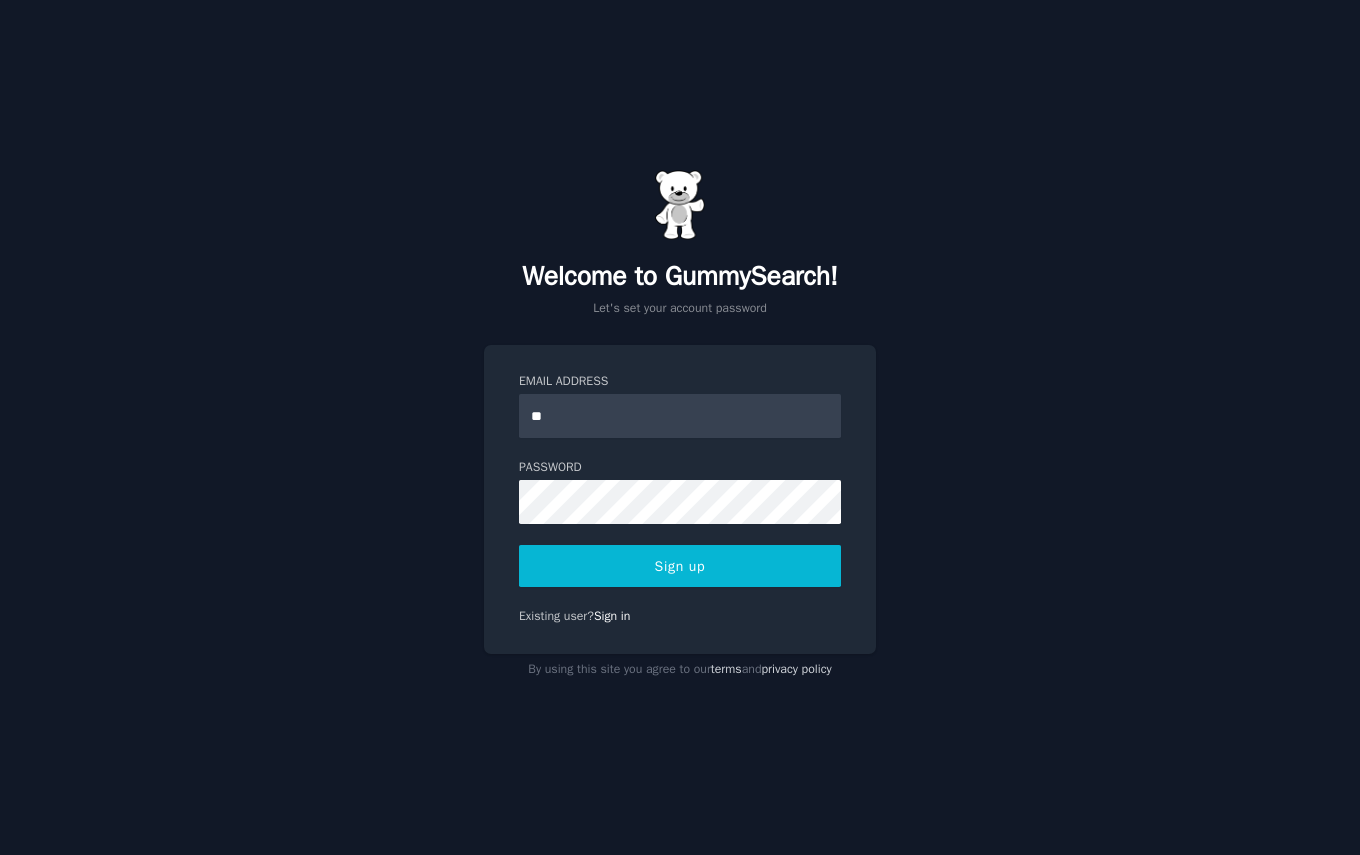 type on "*" 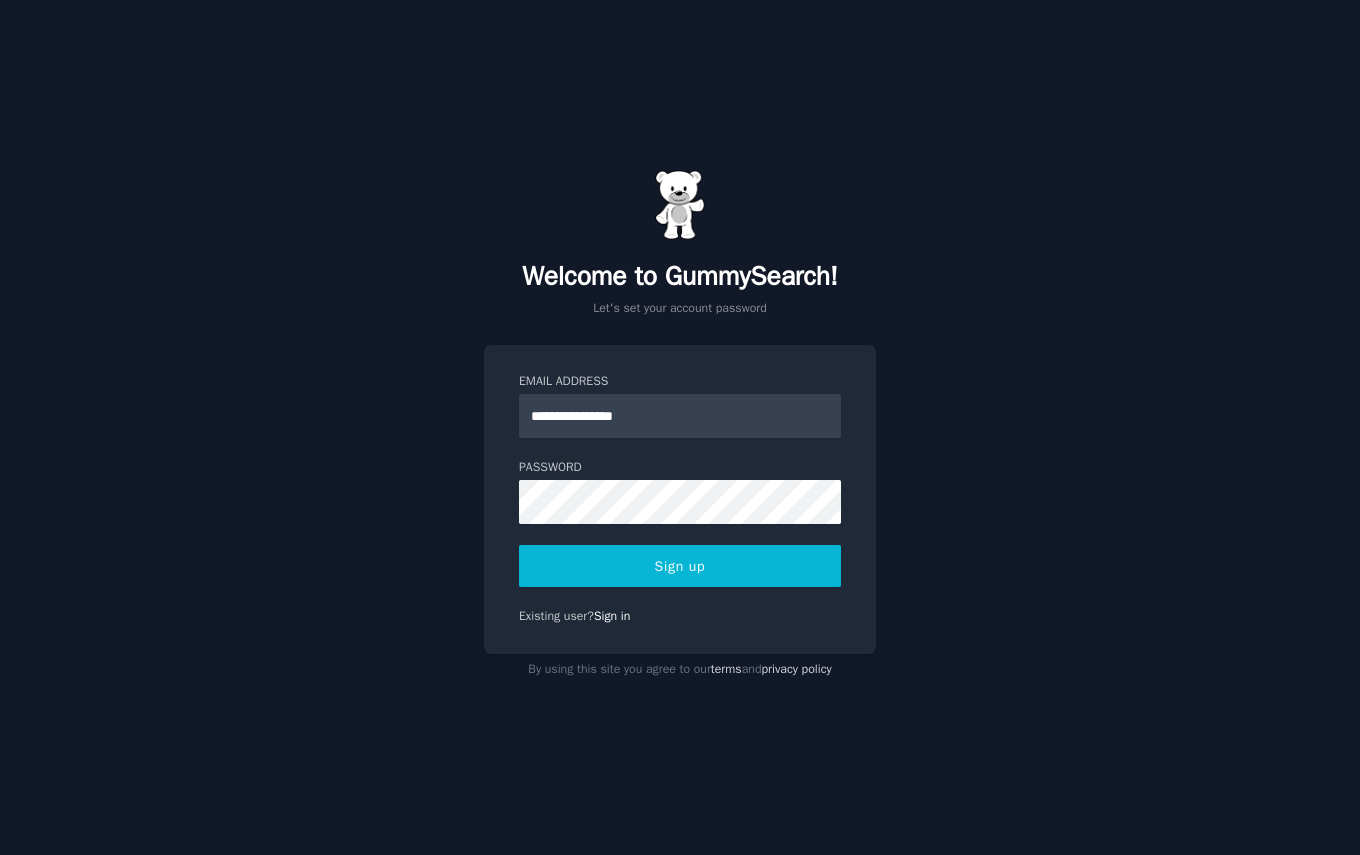 type on "**********" 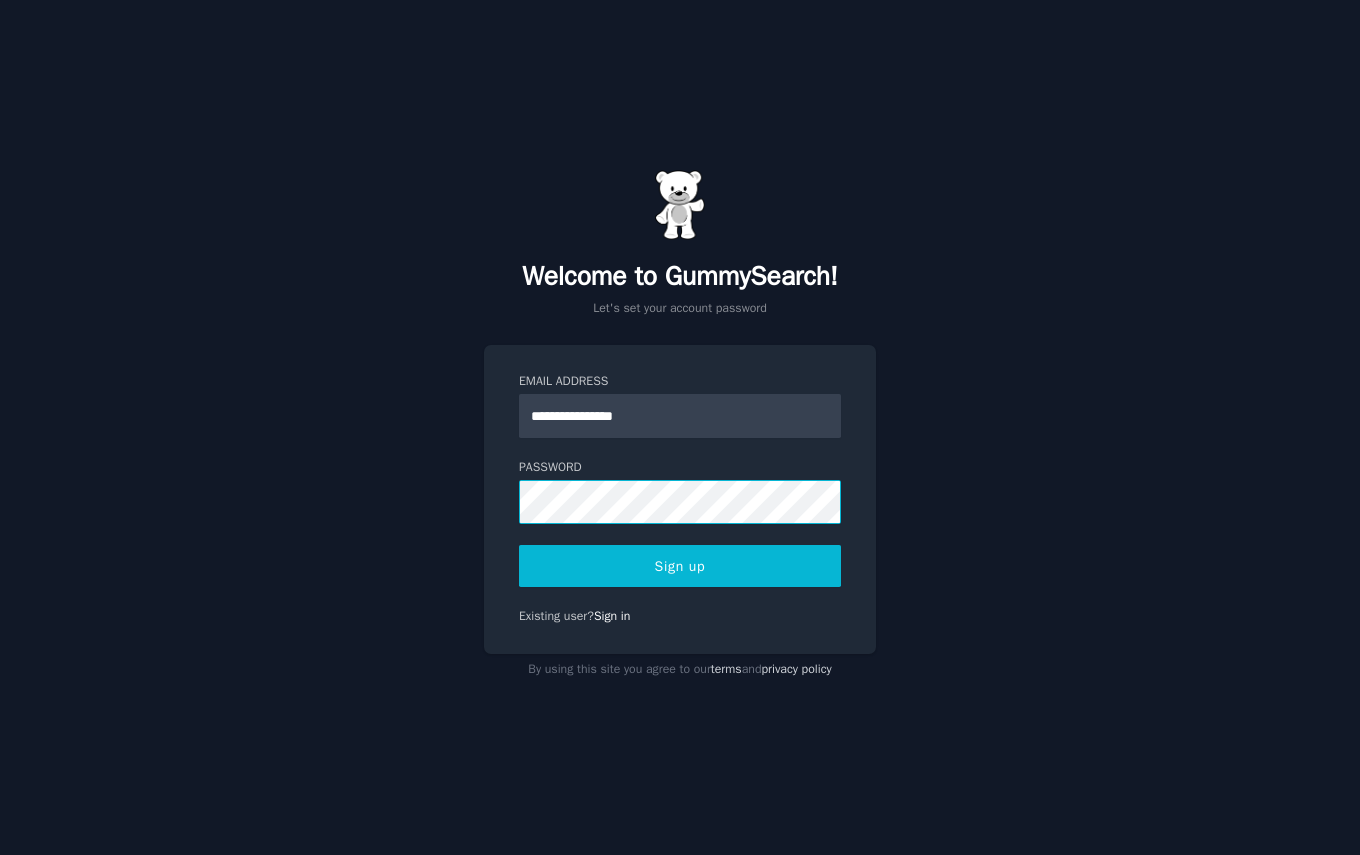 click on "Sign up" at bounding box center (680, 566) 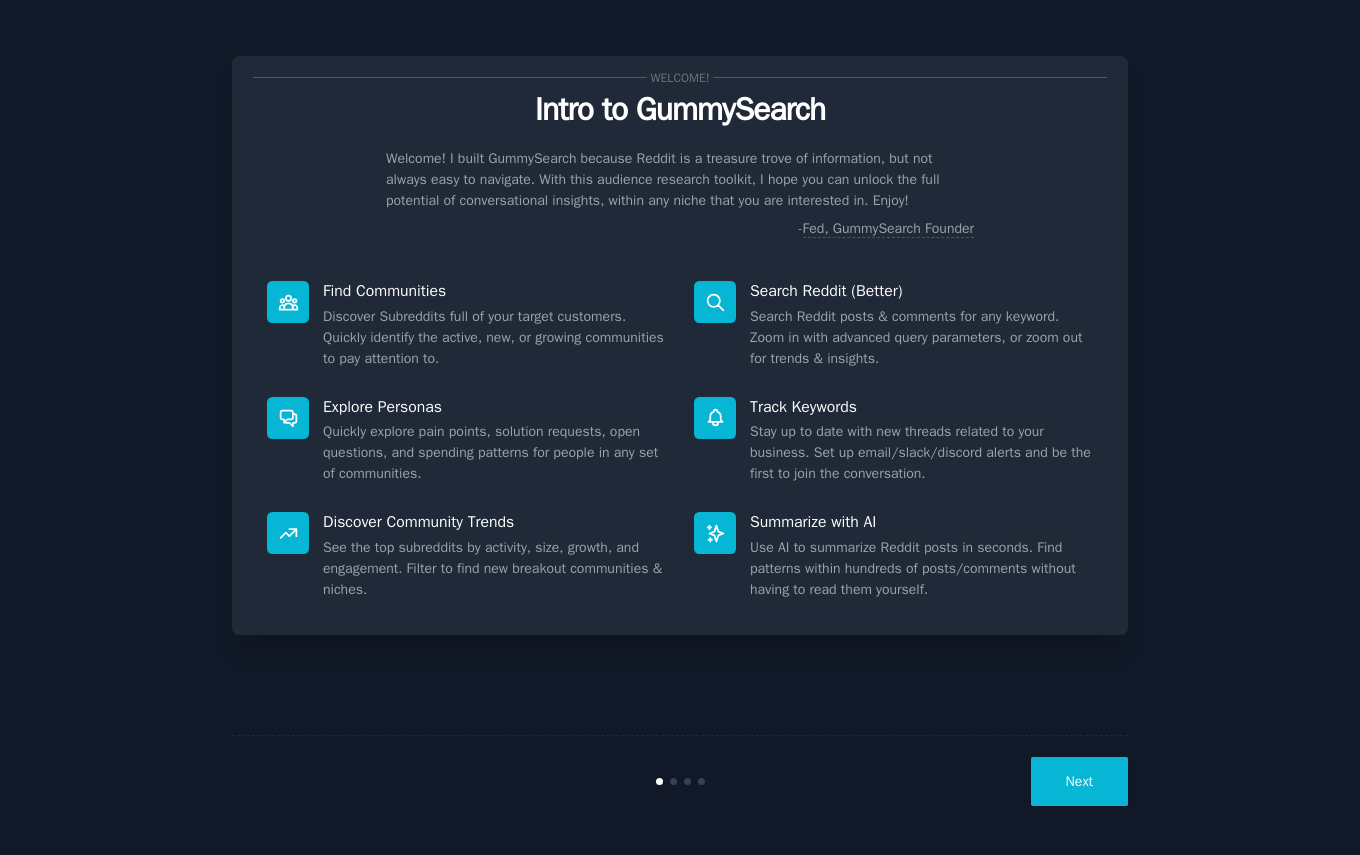 scroll, scrollTop: 0, scrollLeft: 0, axis: both 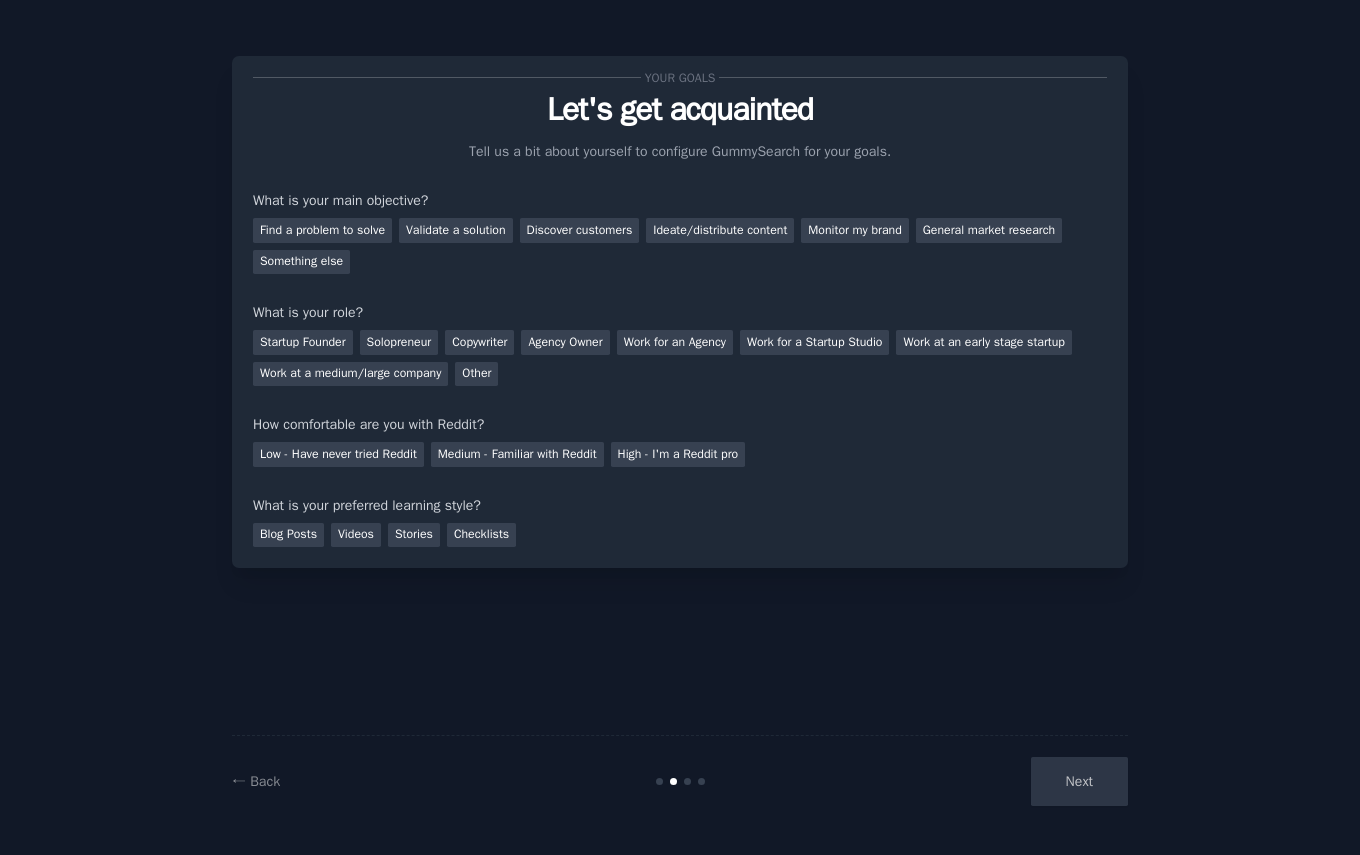 click on "Next" at bounding box center (978, 781) 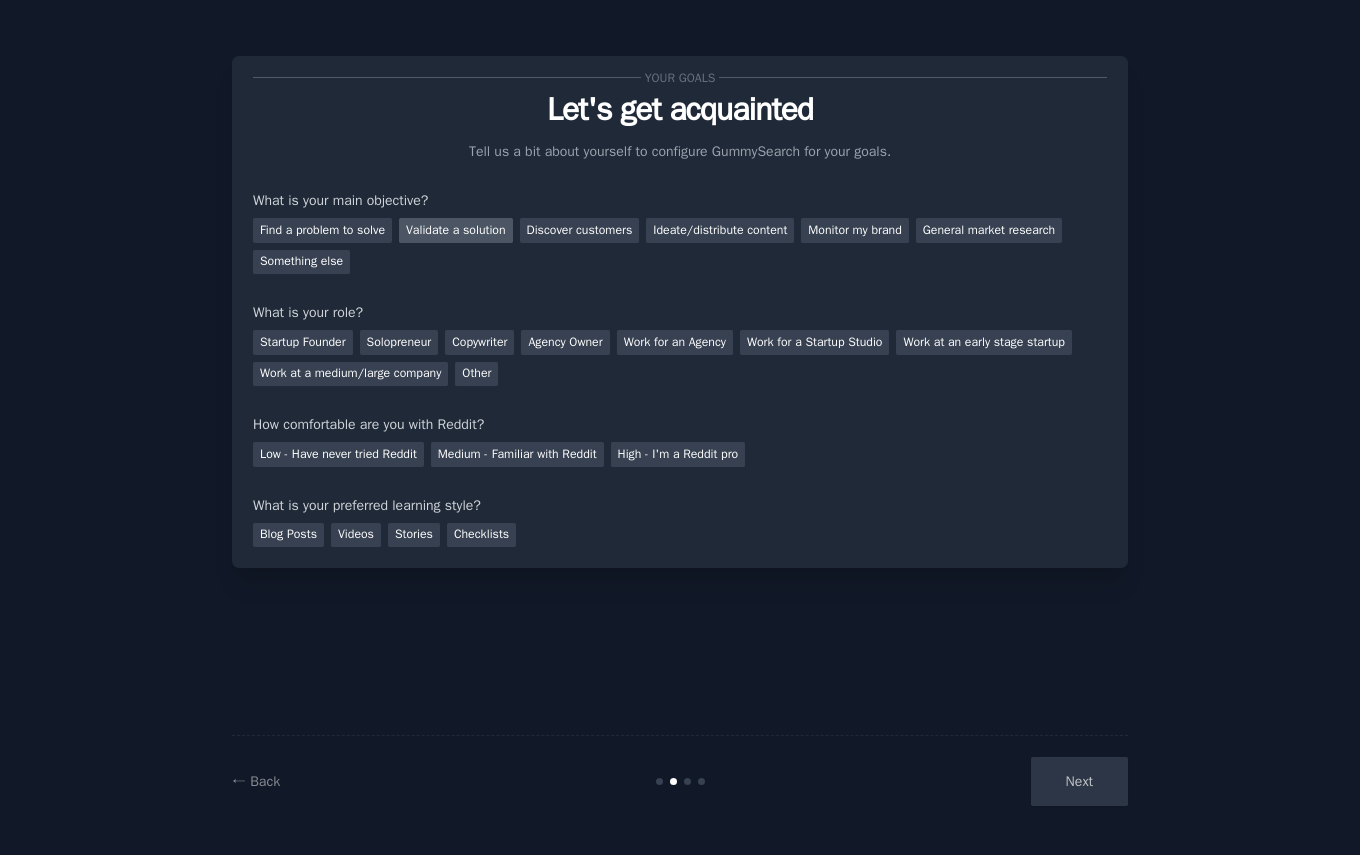 click on "Validate a solution" at bounding box center [456, 230] 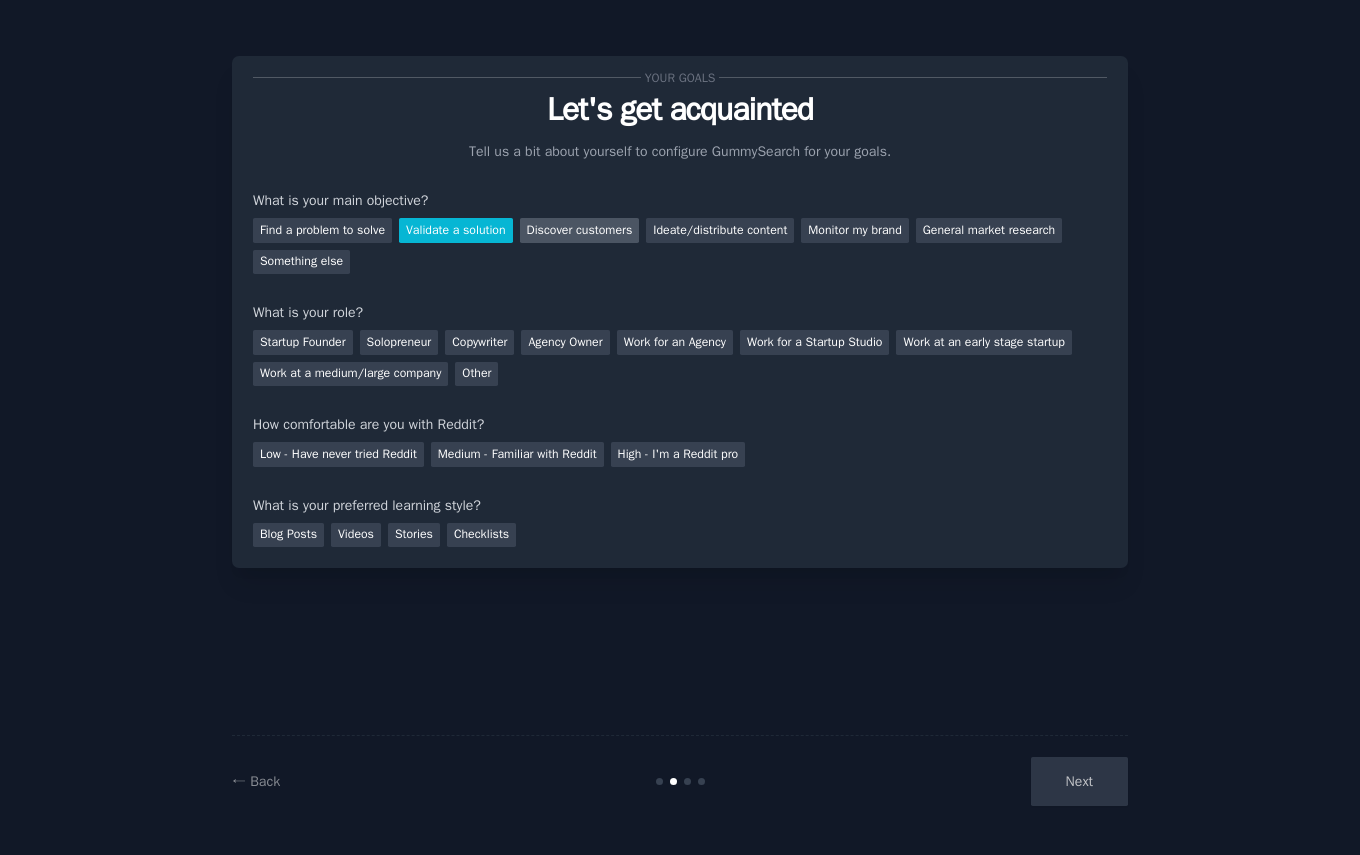 click on "Discover customers" at bounding box center [580, 230] 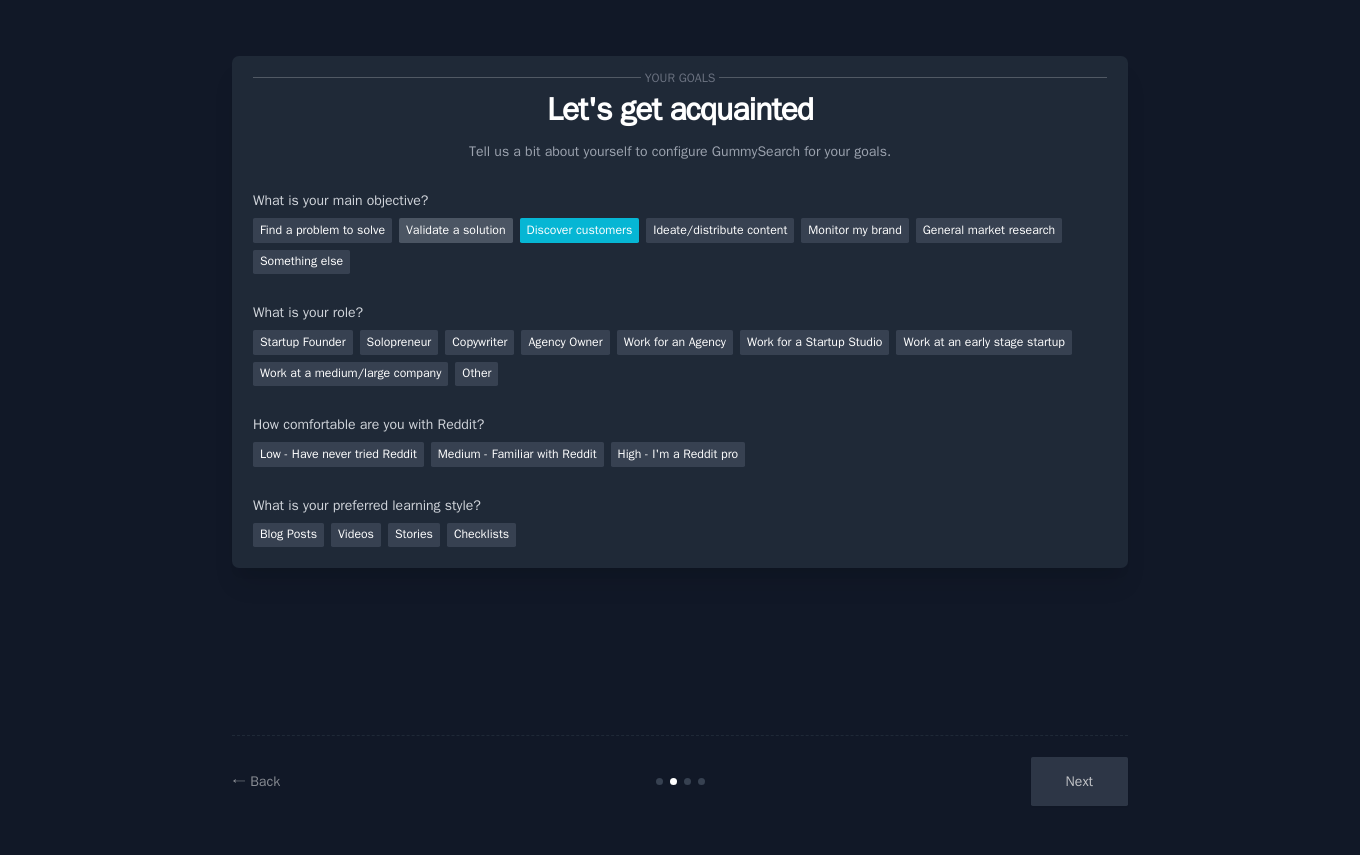 click on "Validate a solution" at bounding box center (456, 230) 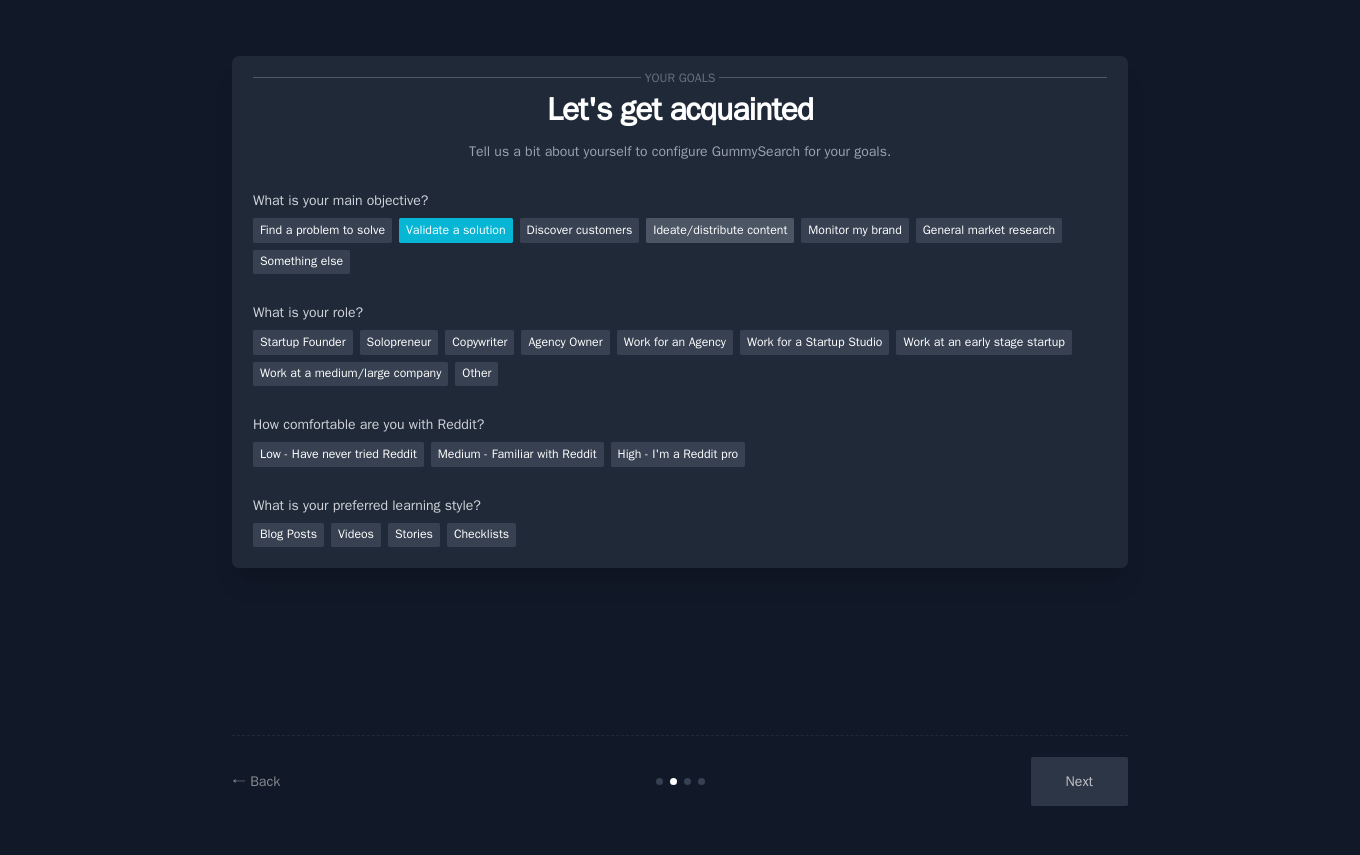 click on "Ideate/distribute content" at bounding box center (720, 230) 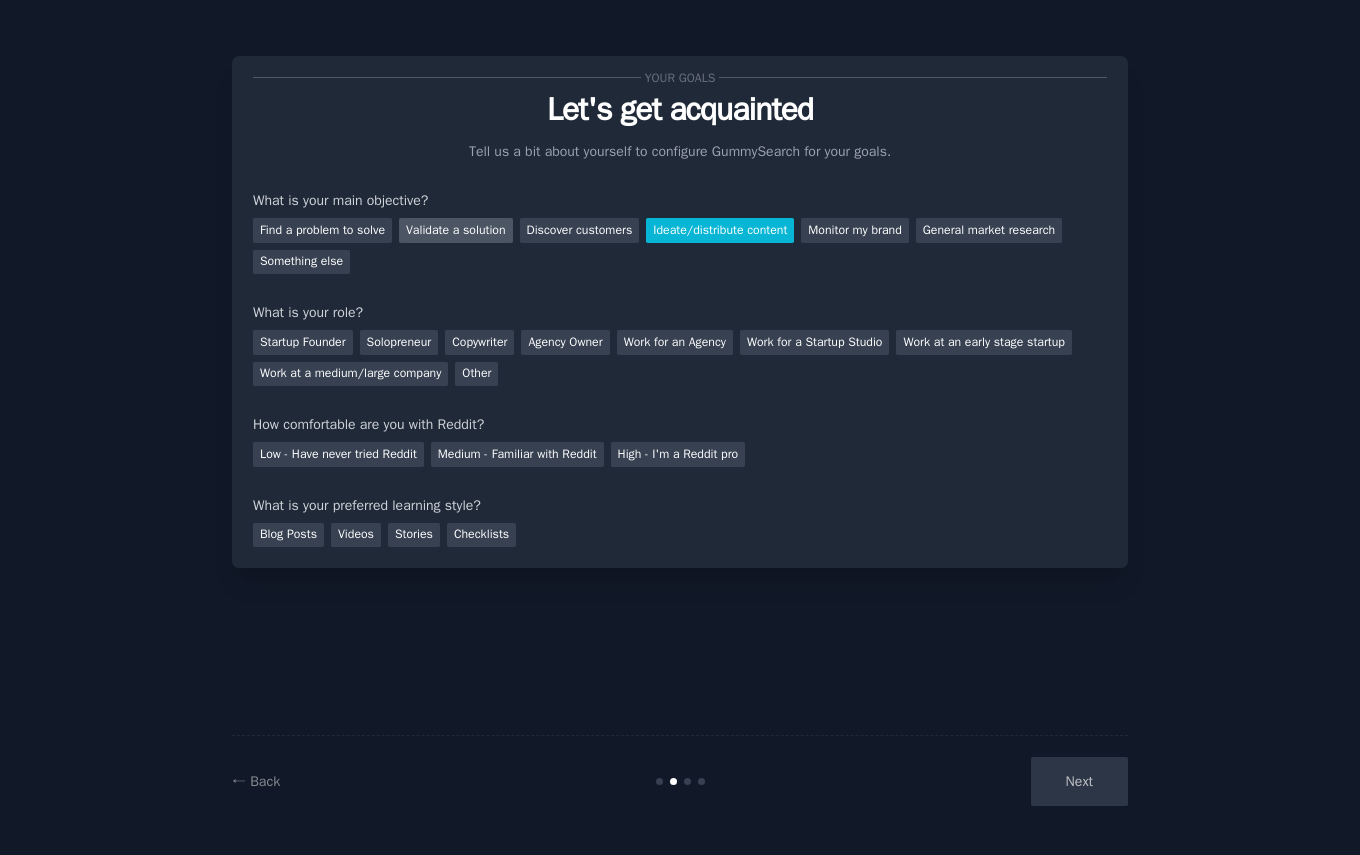 click on "Validate a solution" at bounding box center [456, 230] 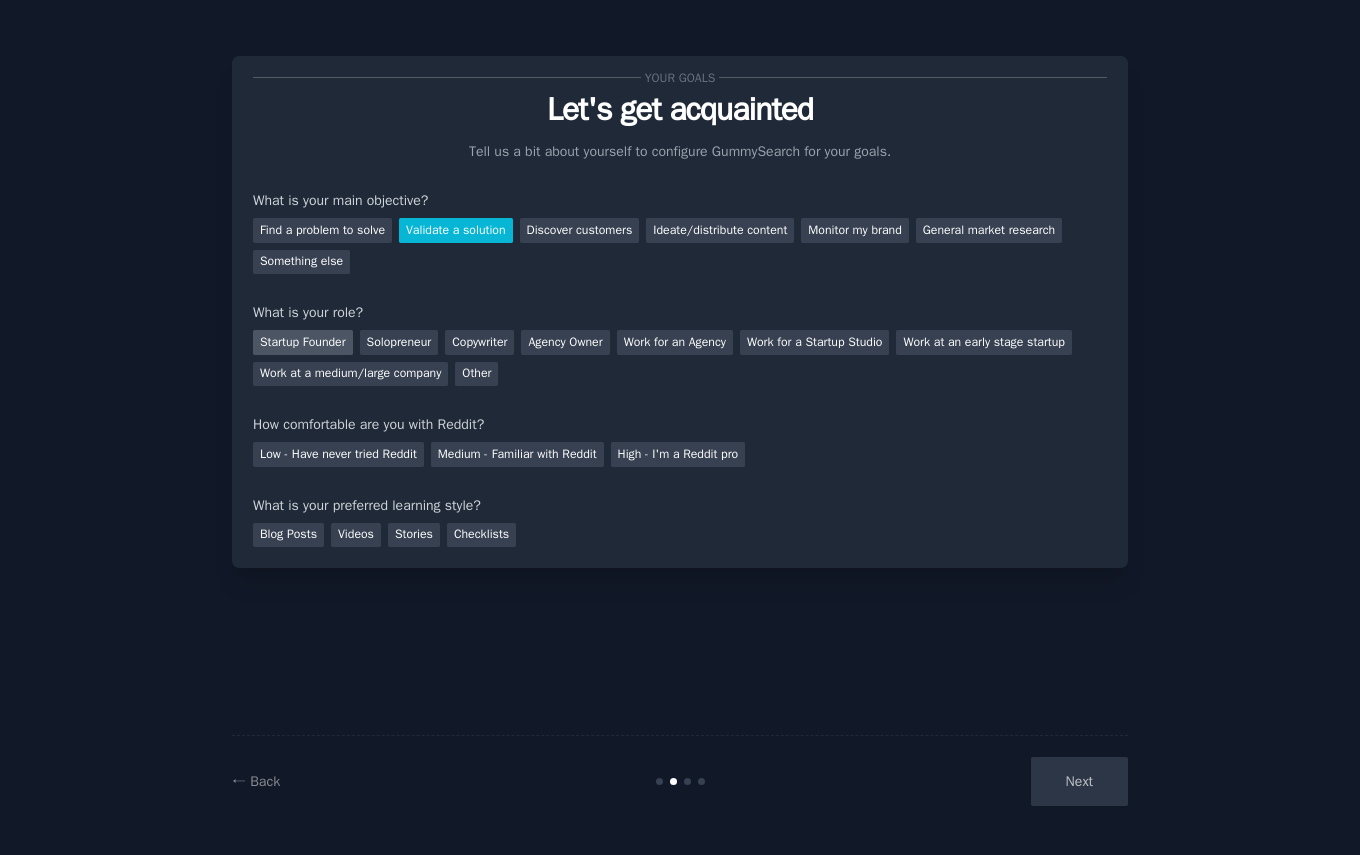 click on "Startup Founder" at bounding box center (303, 342) 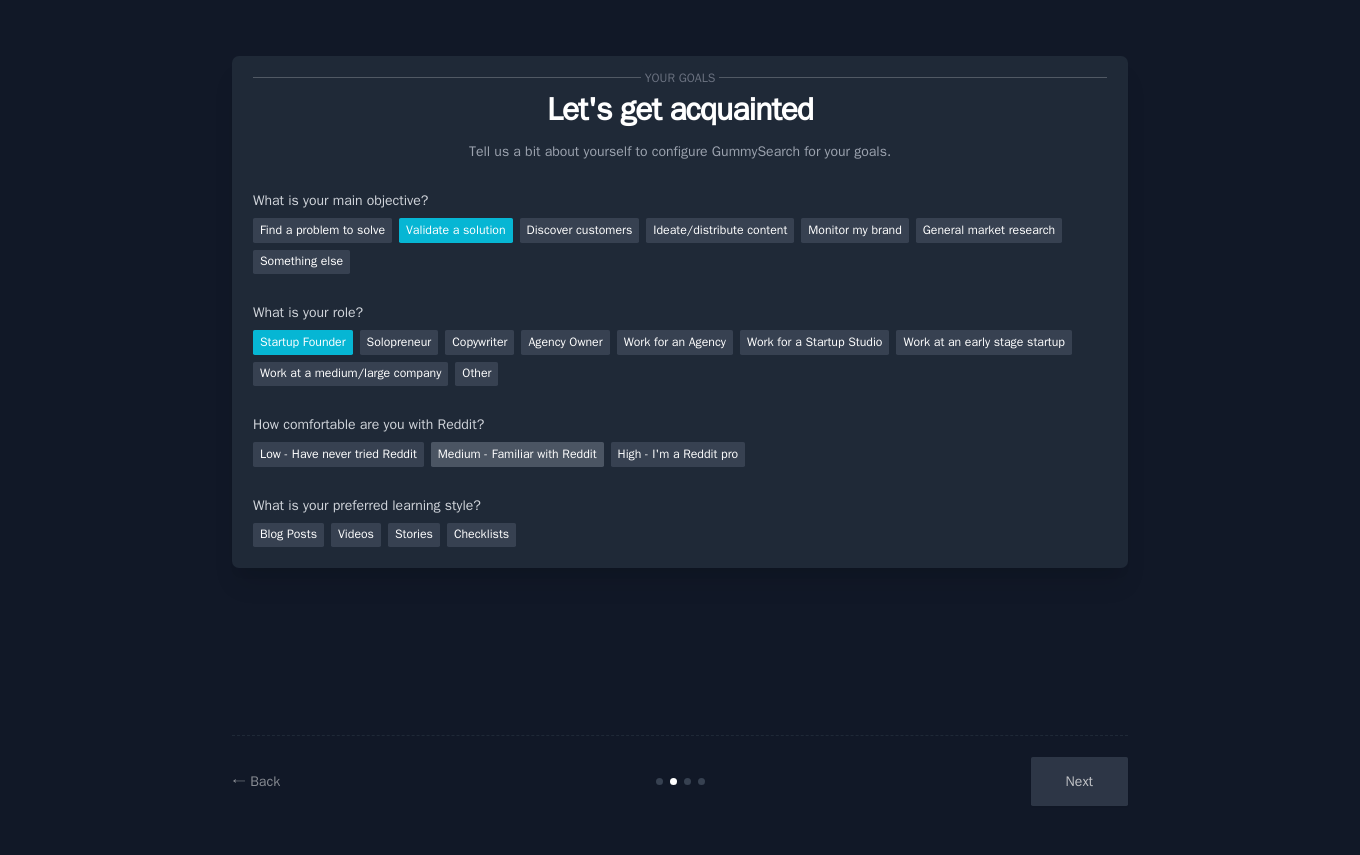 click on "Medium - Familiar with Reddit" at bounding box center (517, 454) 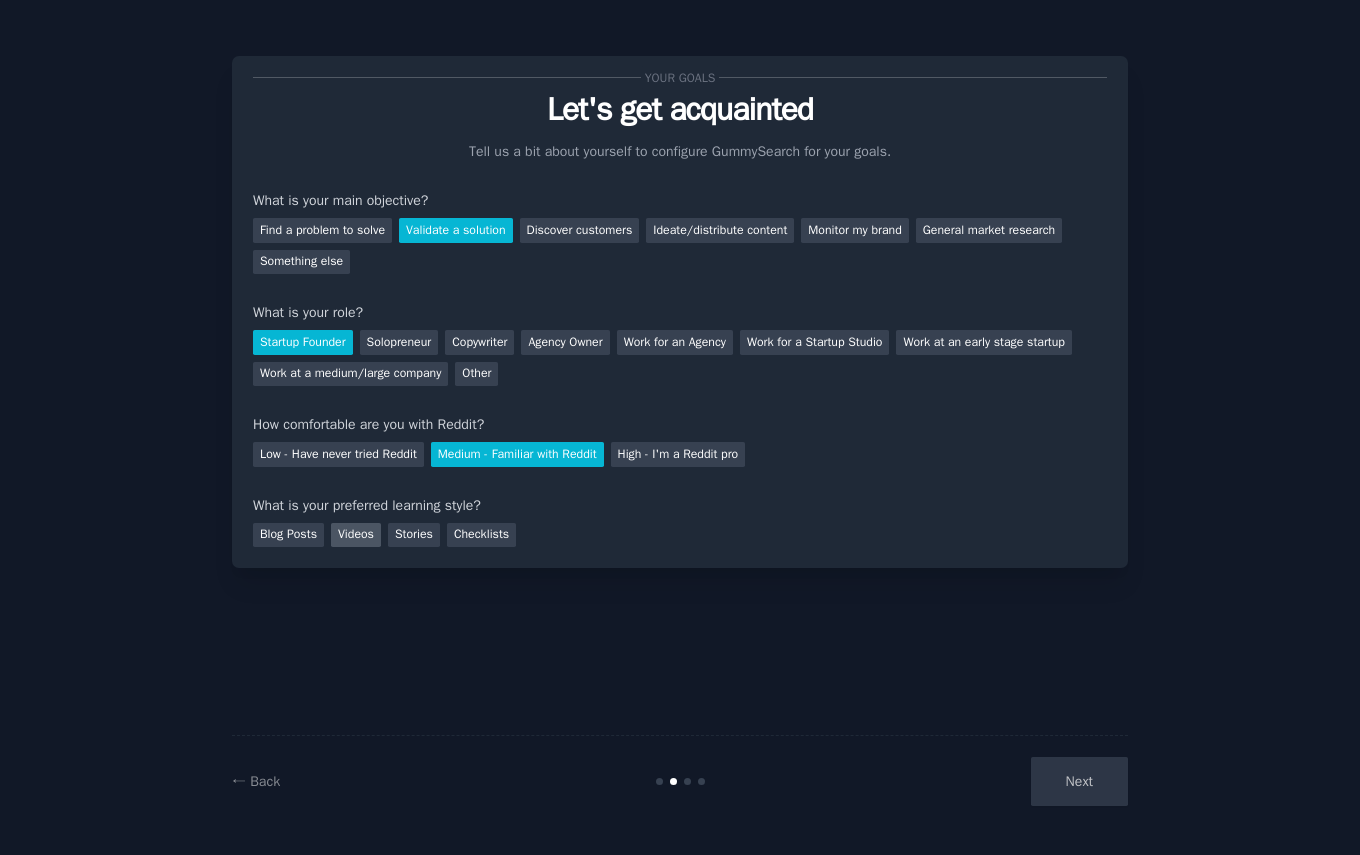 click on "Videos" at bounding box center (356, 535) 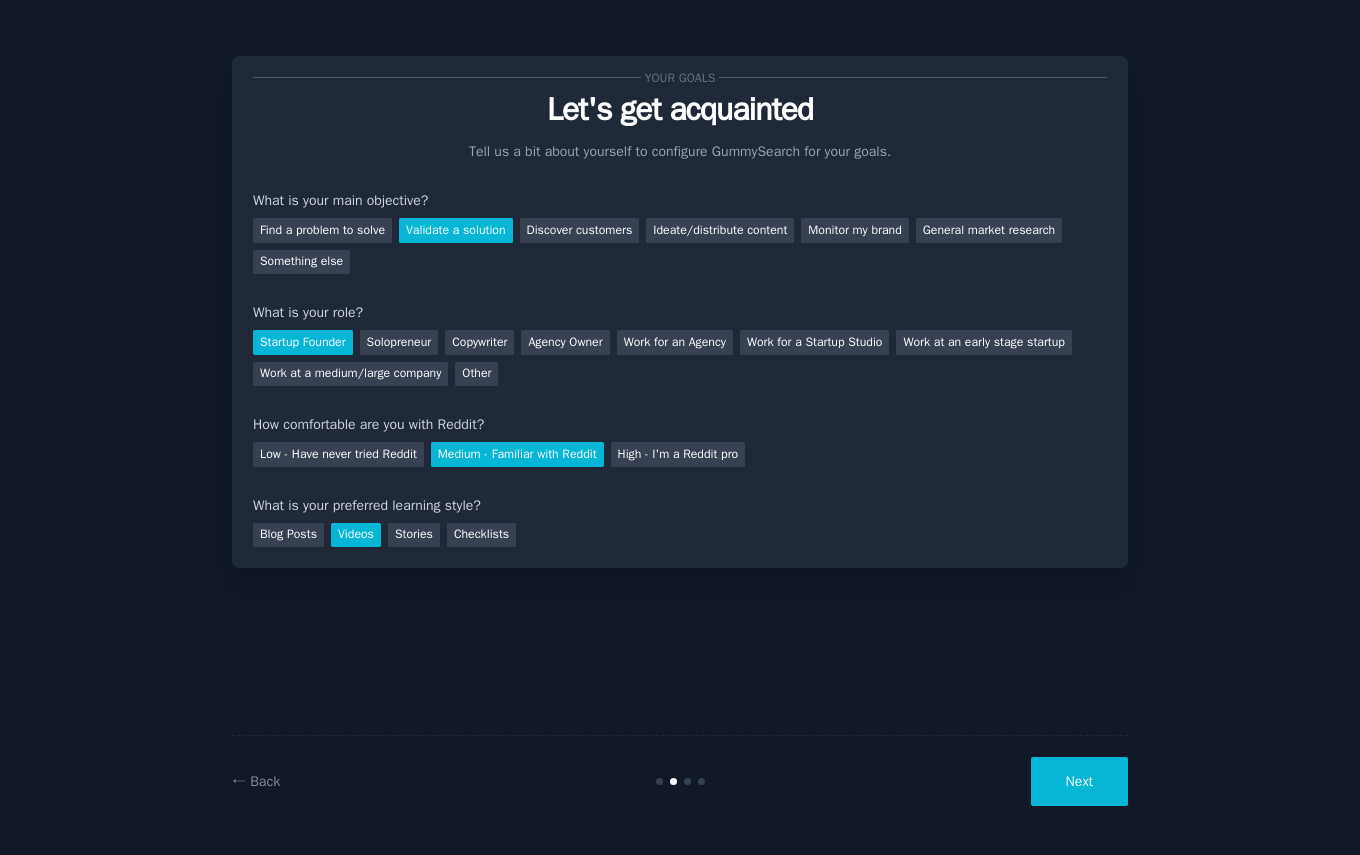 click on "← Back Next" at bounding box center (680, 781) 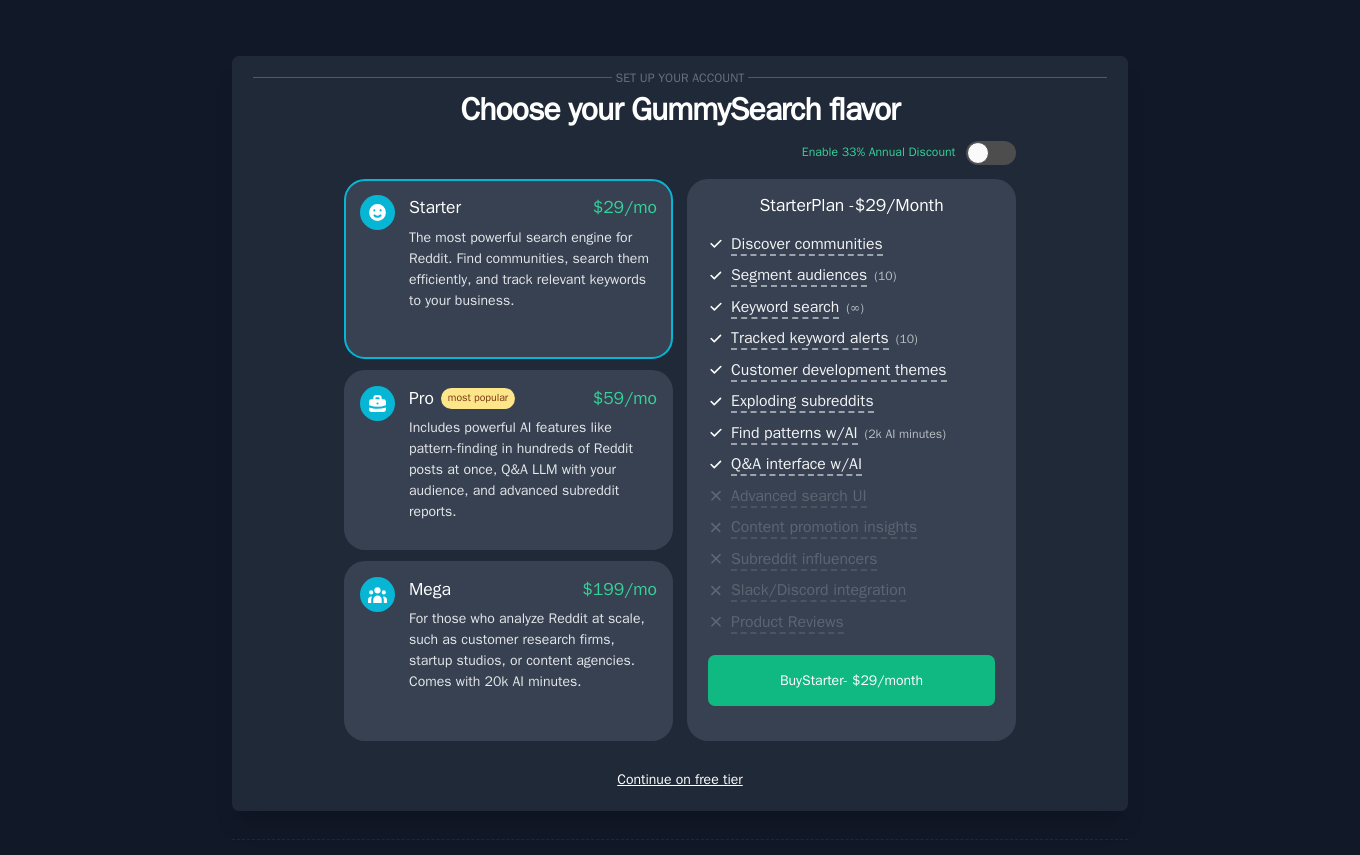 click on "Continue on free tier" at bounding box center (680, 779) 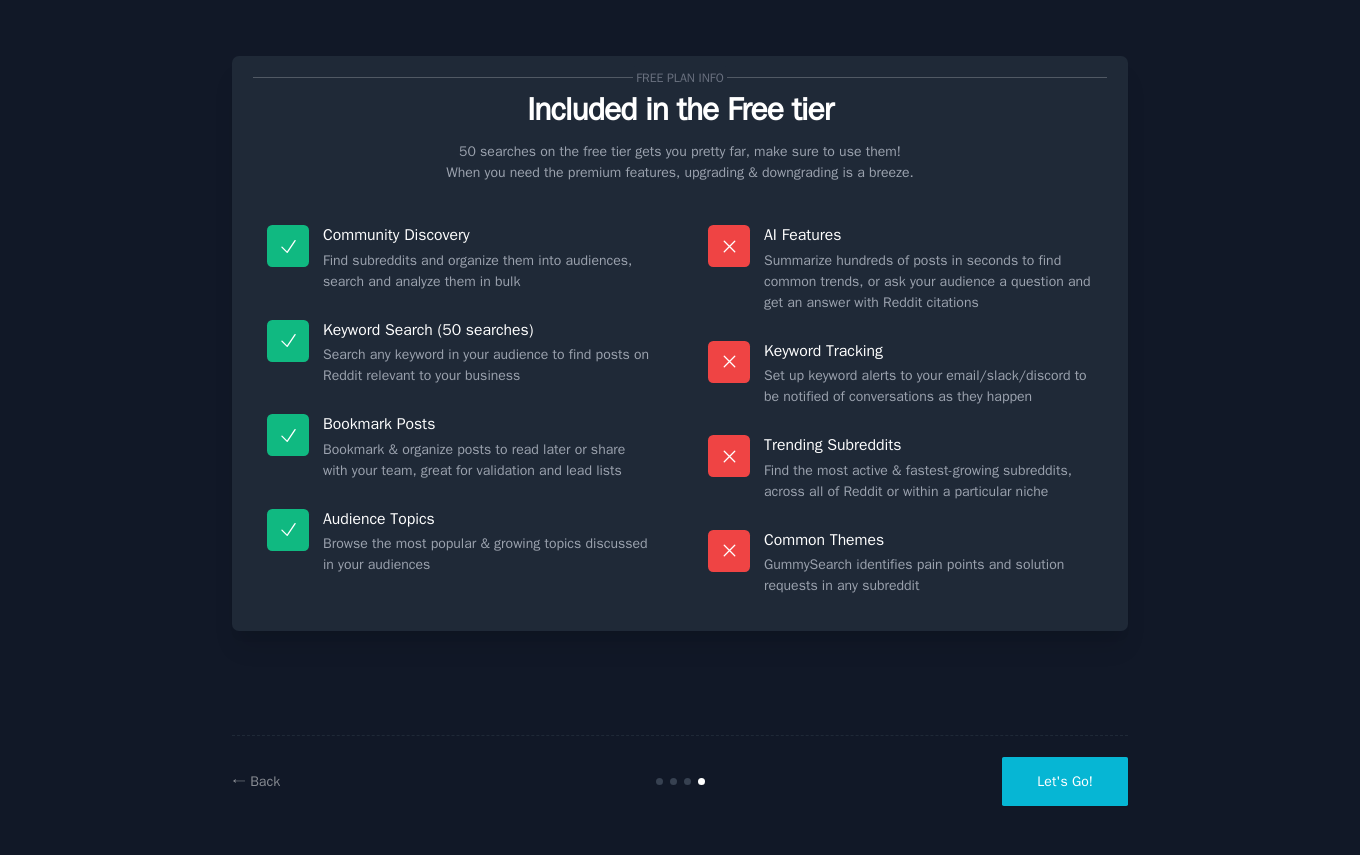 click on "← Back Let's Go!" at bounding box center [680, 781] 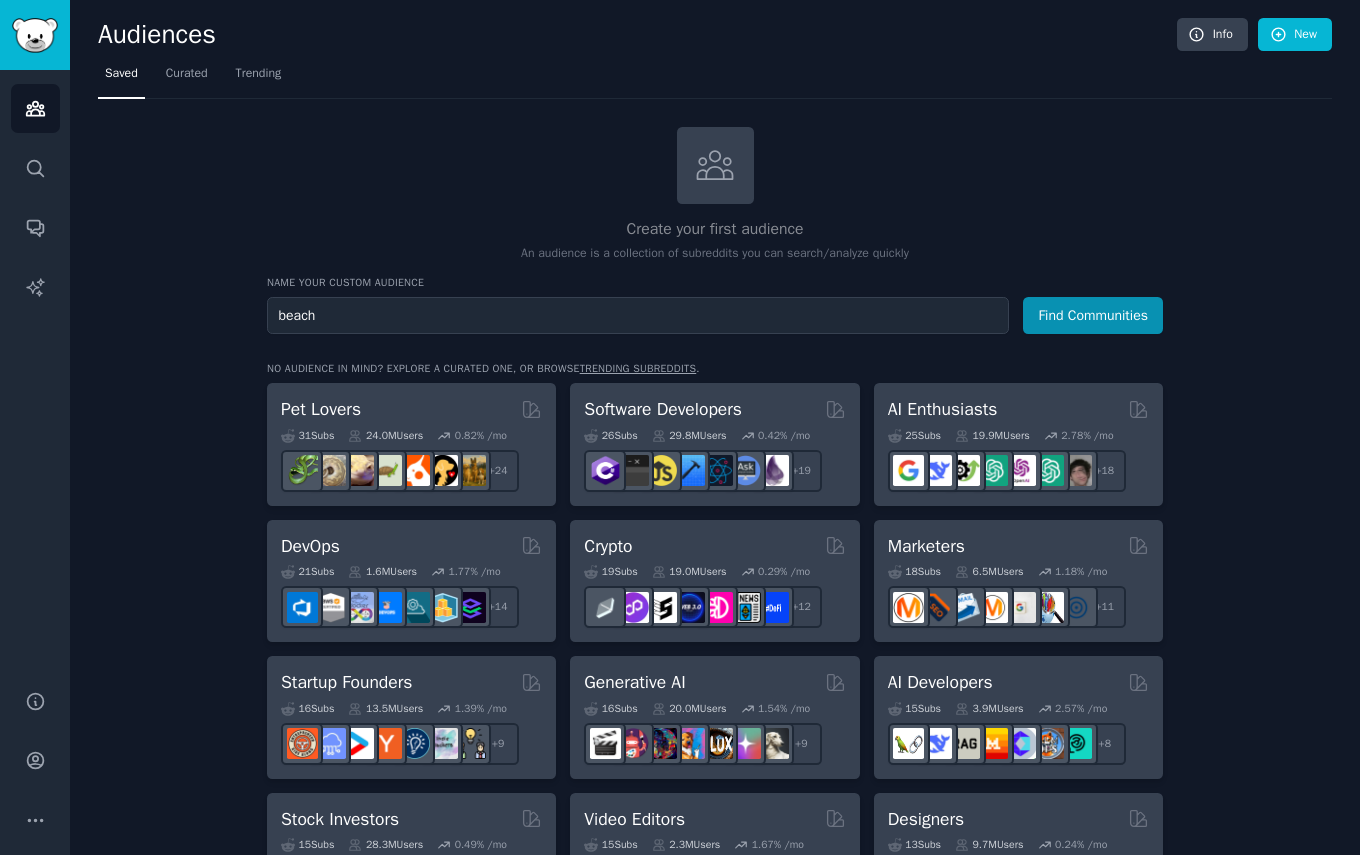 type on "beach" 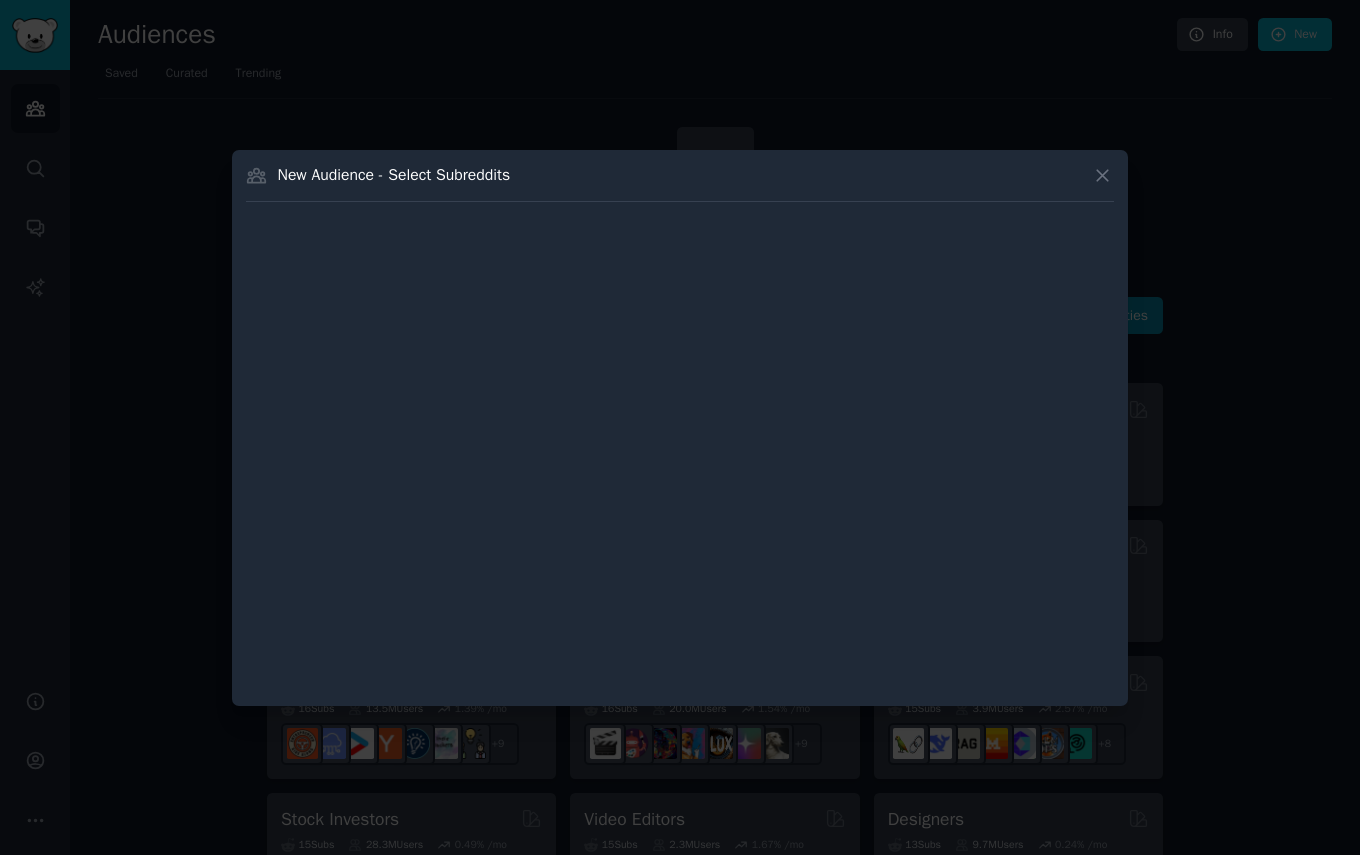 type 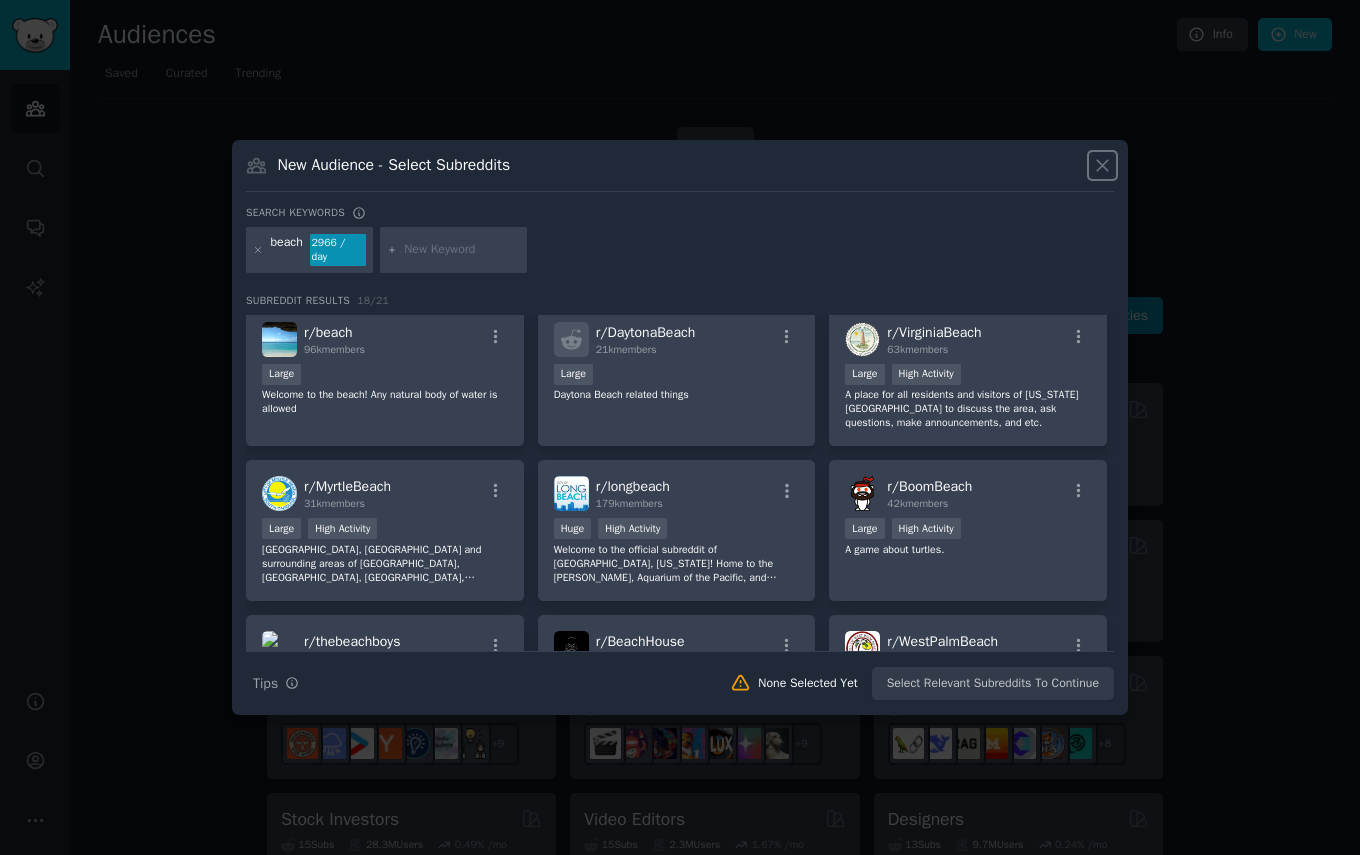scroll, scrollTop: 0, scrollLeft: 0, axis: both 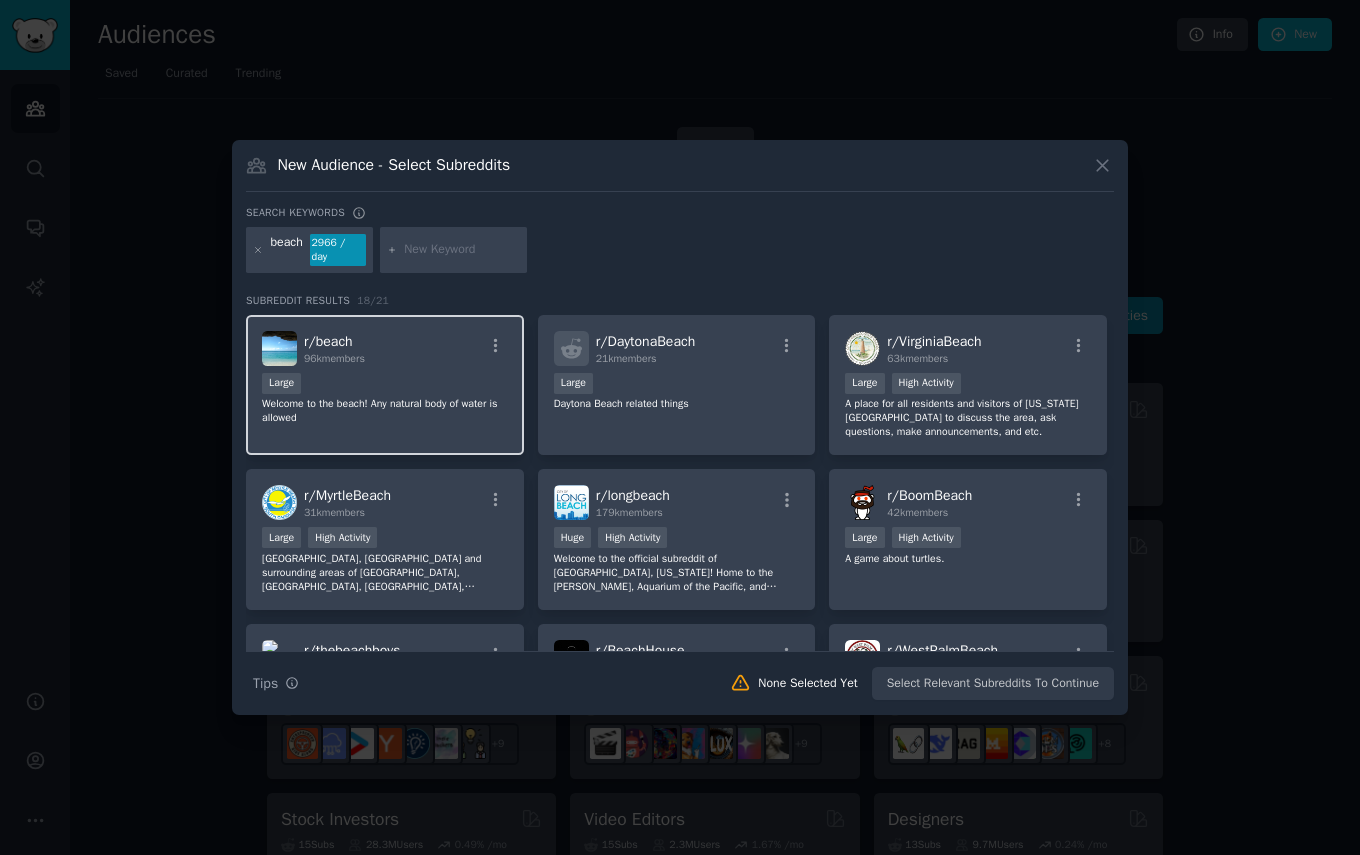click on "Welcome to the beach!
Any natural body of water is allowed" at bounding box center [385, 411] 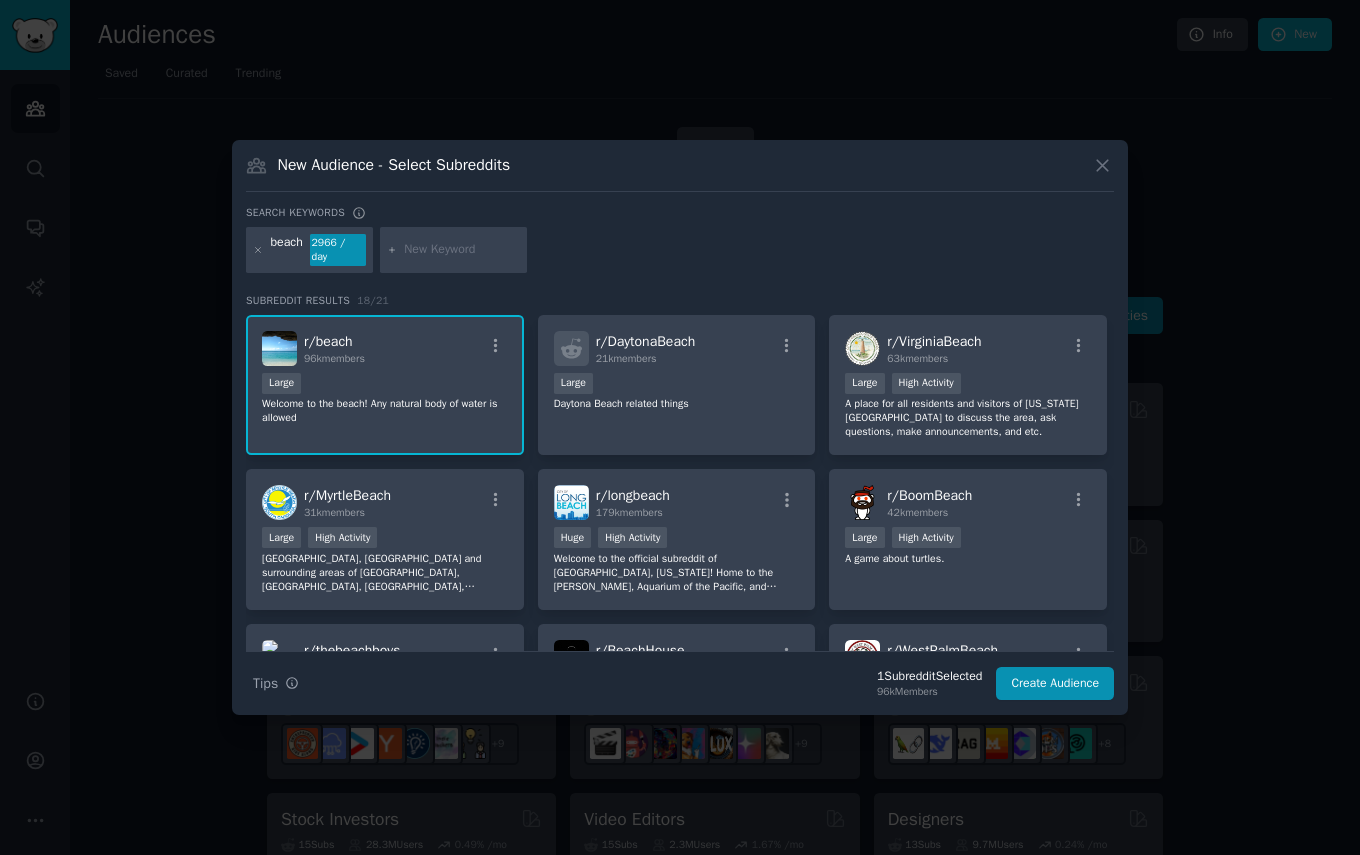 click on "Welcome to the beach!
Any natural body of water is allowed" at bounding box center (385, 411) 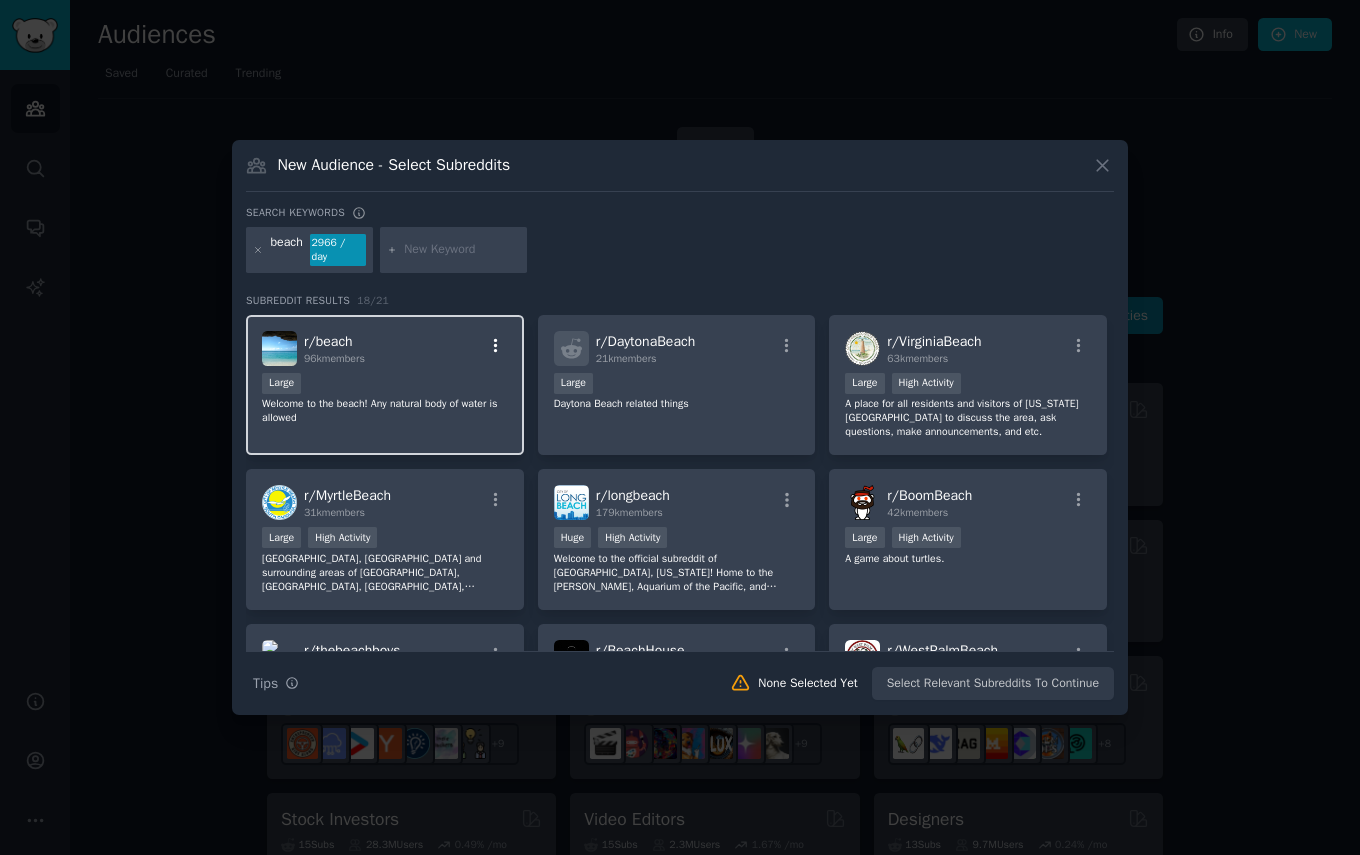 click 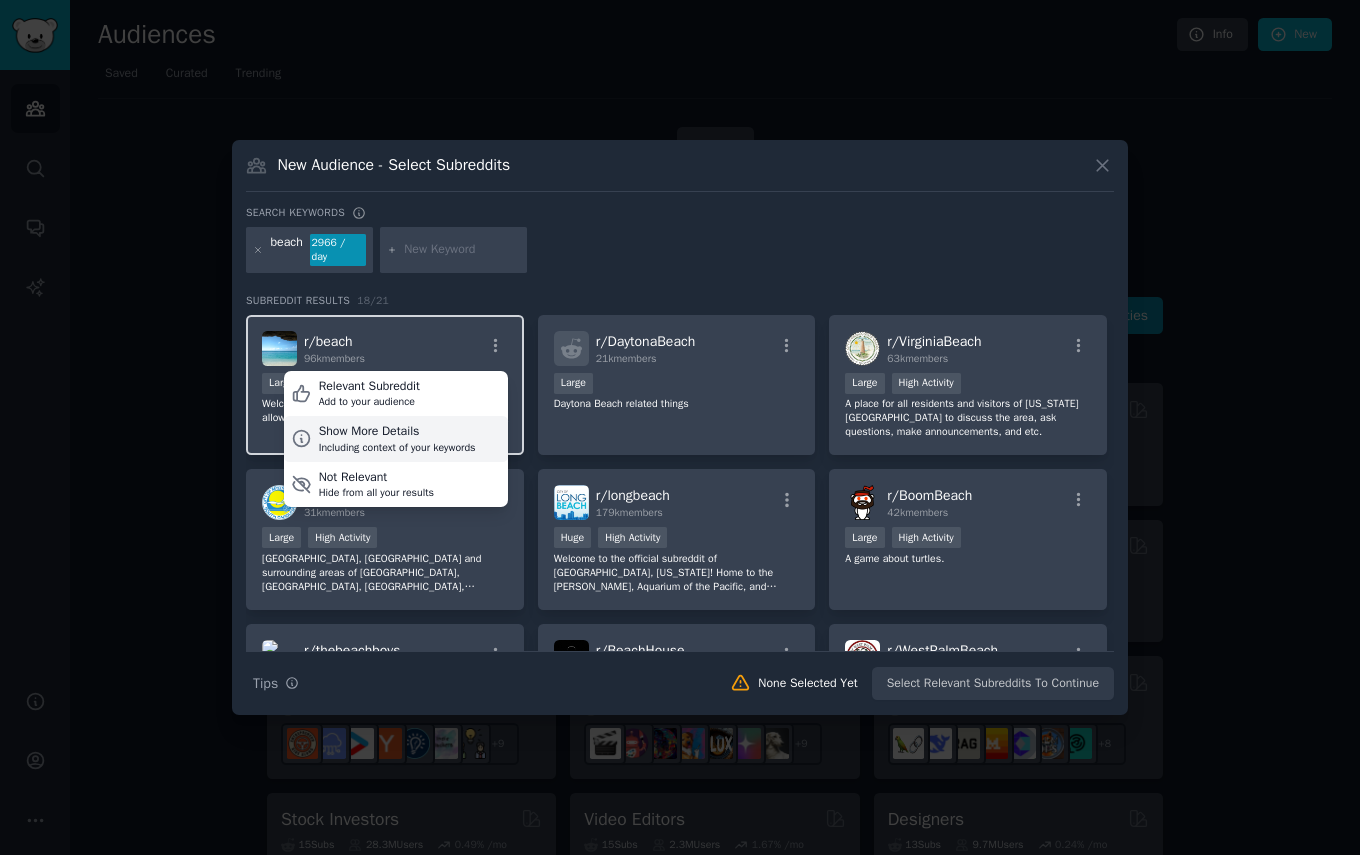 click on "Show More Details" at bounding box center (397, 432) 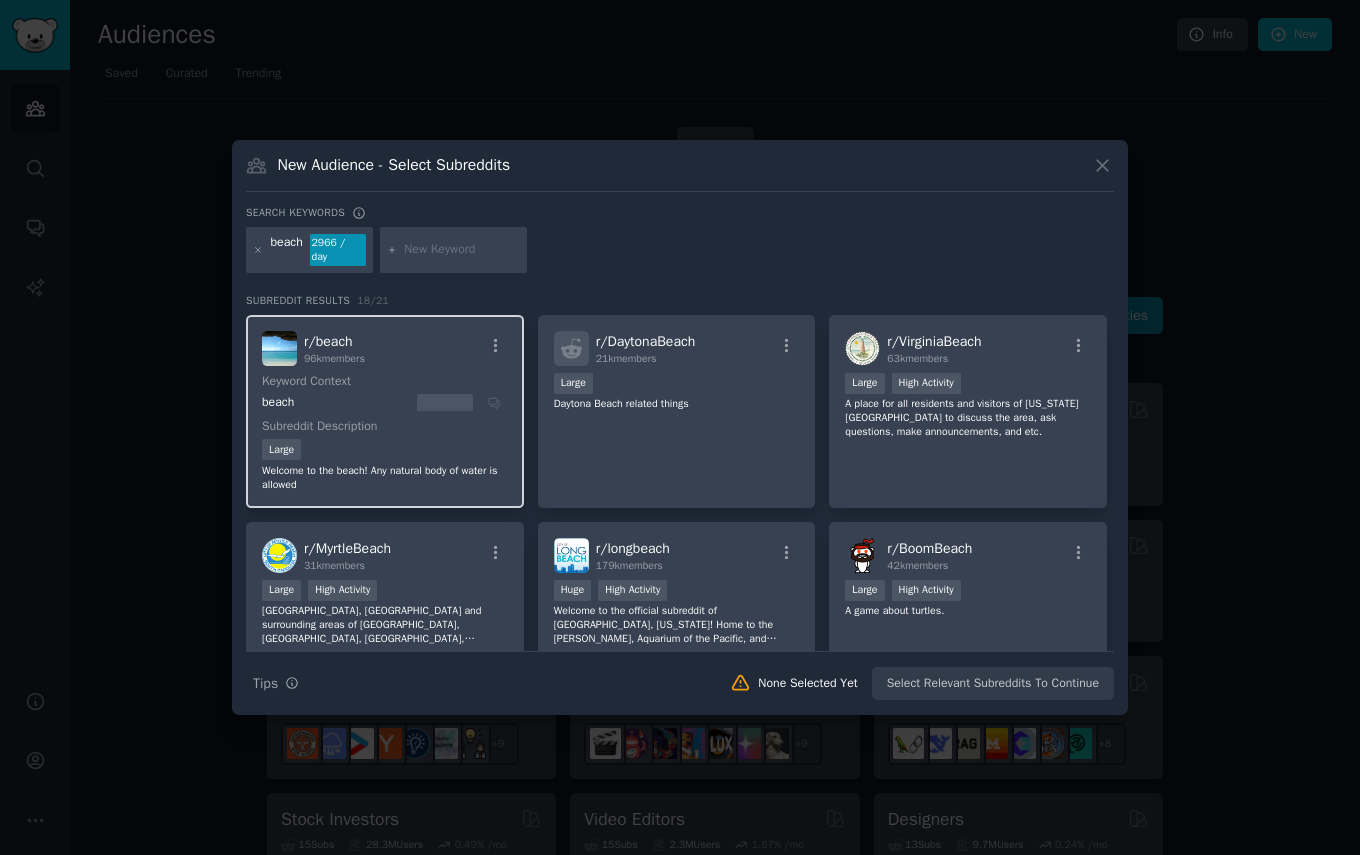 click on "r/ beach" at bounding box center (328, 341) 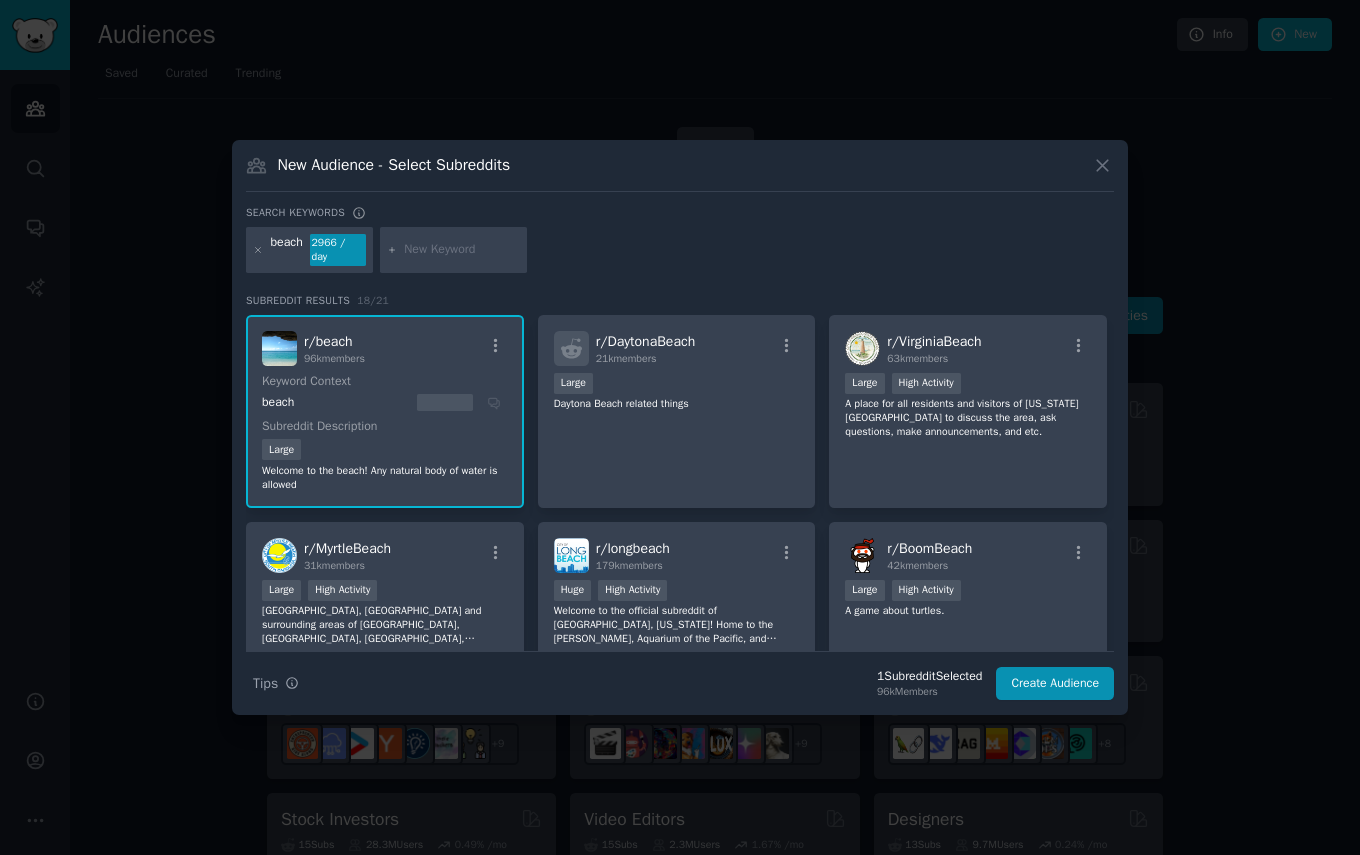 click on "r/ beach" at bounding box center [328, 341] 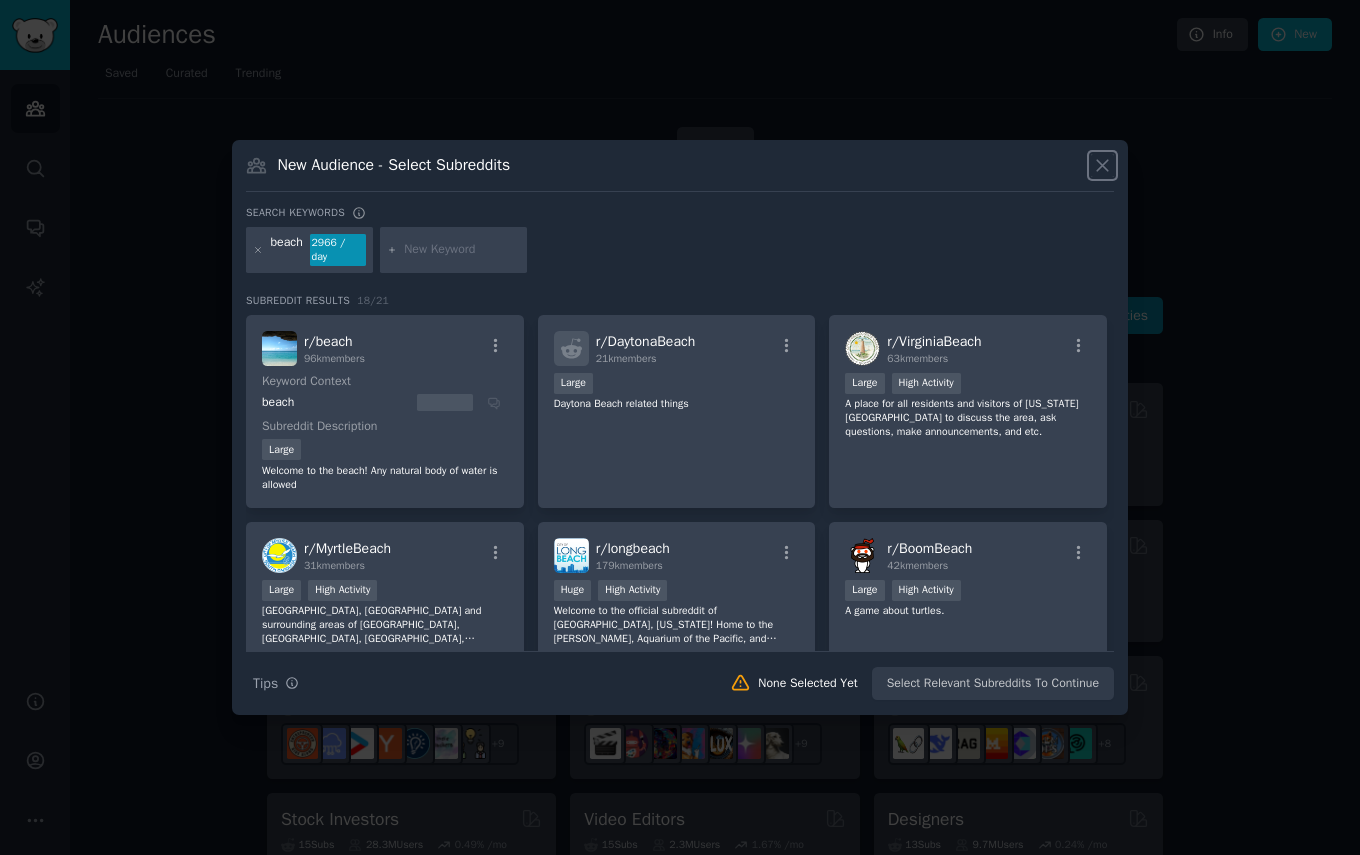 click 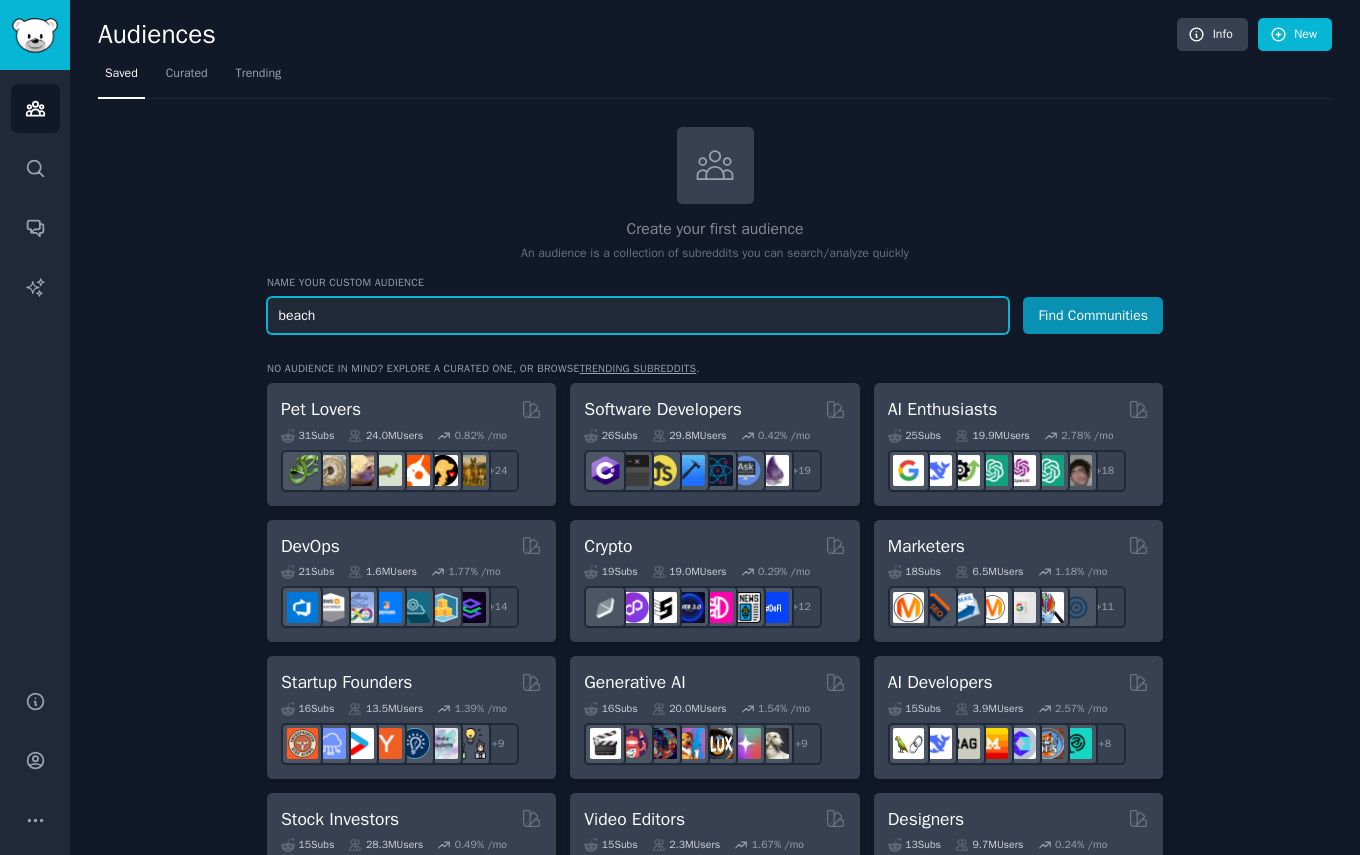 drag, startPoint x: 340, startPoint y: 309, endPoint x: 246, endPoint y: 296, distance: 94.89468 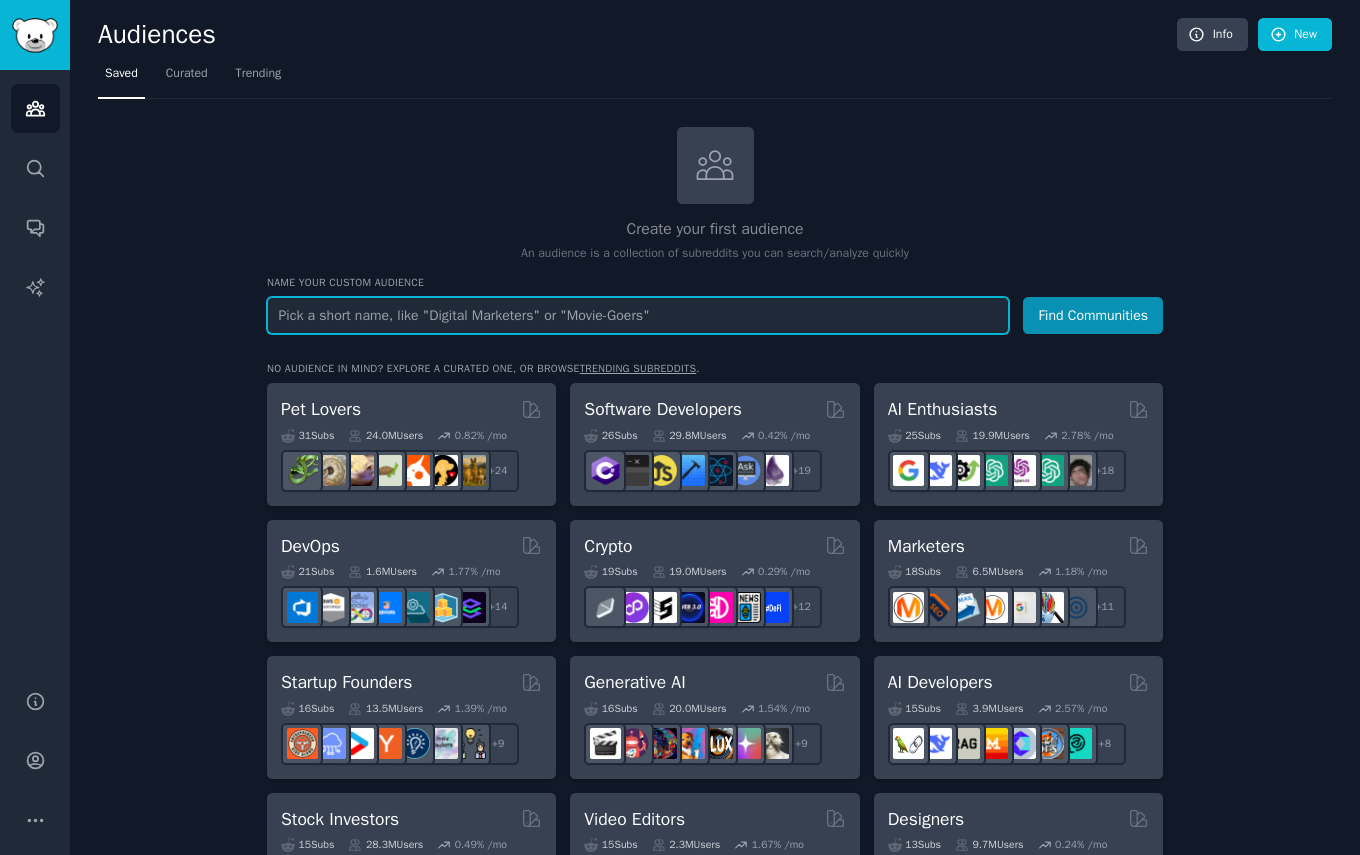 type 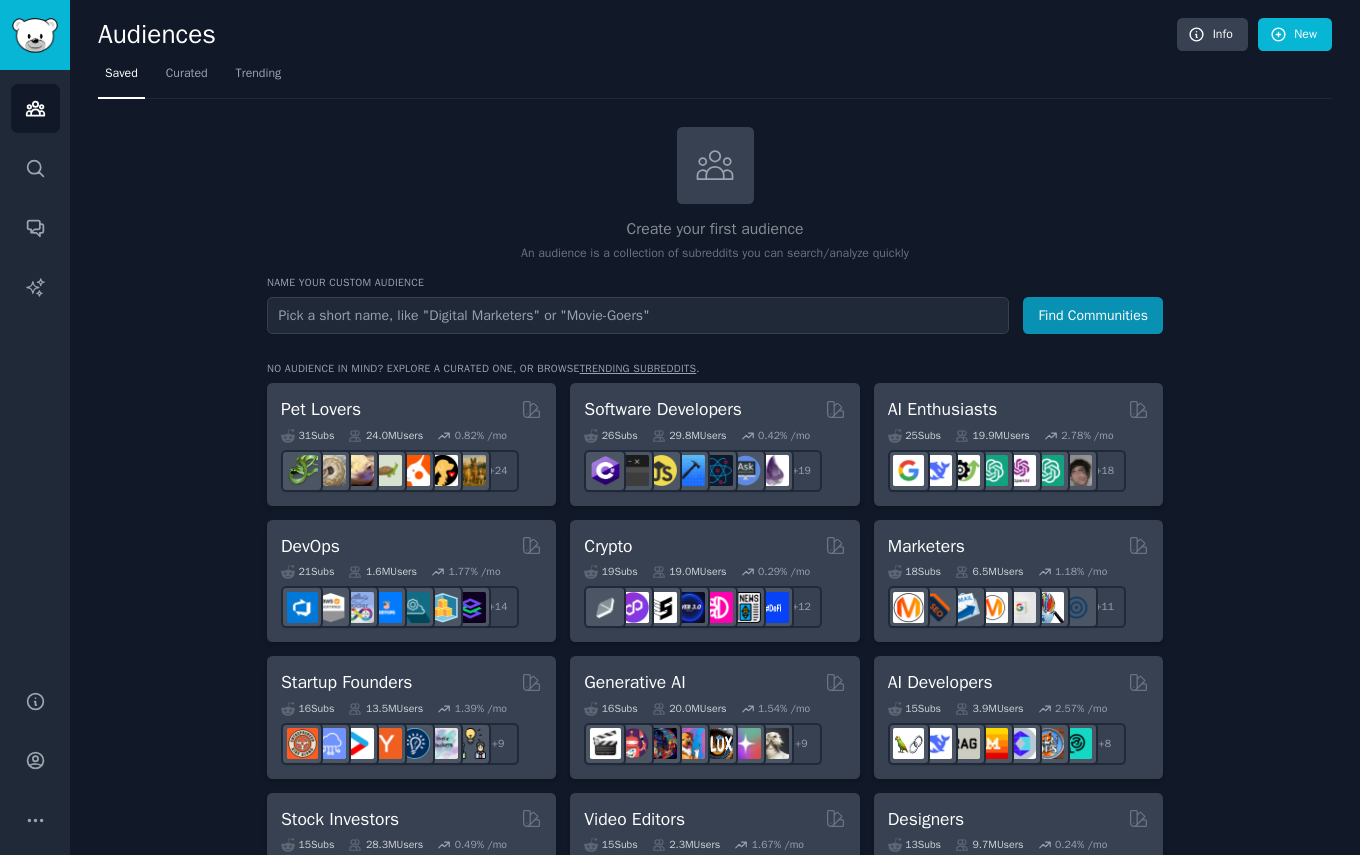 click on "Create your first audience An audience is a collection of subreddits you can search/analyze quickly Name your custom audience Audience Name Find Communities No audience in mind? Explore a curated one, or browse  trending subreddits . Pet Lovers 31  Sub s 24.0M  Users 0.82 % /mo + 24 Software Developers 26  Sub s 29.8M  Users 0.42 % /mo r/software + 19 AI Enthusiasts 25  Sub s 19.9M  Users 2.78 % /mo + 18 DevOps 21  Sub s 1.6M  Users 1.77 % /mo + 14 Crypto 19  Sub s 19.0M  Users 0.29 % /mo + 12 Marketers 18  Sub s 6.5M  Users 1.18 % /mo + 11 Startup Founders 16  Sub s 13.5M  Users 1.39 % /mo + 9 Generative AI 16  Sub s 20.0M  Users 1.54 % /mo + 9 AI Developers 15  Sub s 3.9M  Users 2.57 % /mo + 8 Stock Investors 15  Sub s 28.3M  Users 0.49 % /mo + 8 Video Editors 15  Sub s 2.3M  Users 1.67 % /mo + 8 Designers 13  Sub s 9.7M  Users 0.24 % /mo + 6 Data Scientists 13  Sub s 7.6M  Users 0.57 % /mo + 6 Fitness Enthusiasts 12  Sub s 31.1M  Users 0.21 % /mo + 5 Gardeners 11  Sub s 13.5M  Users 1.63 % /mo + 4 11  Sub" at bounding box center [715, 1204] 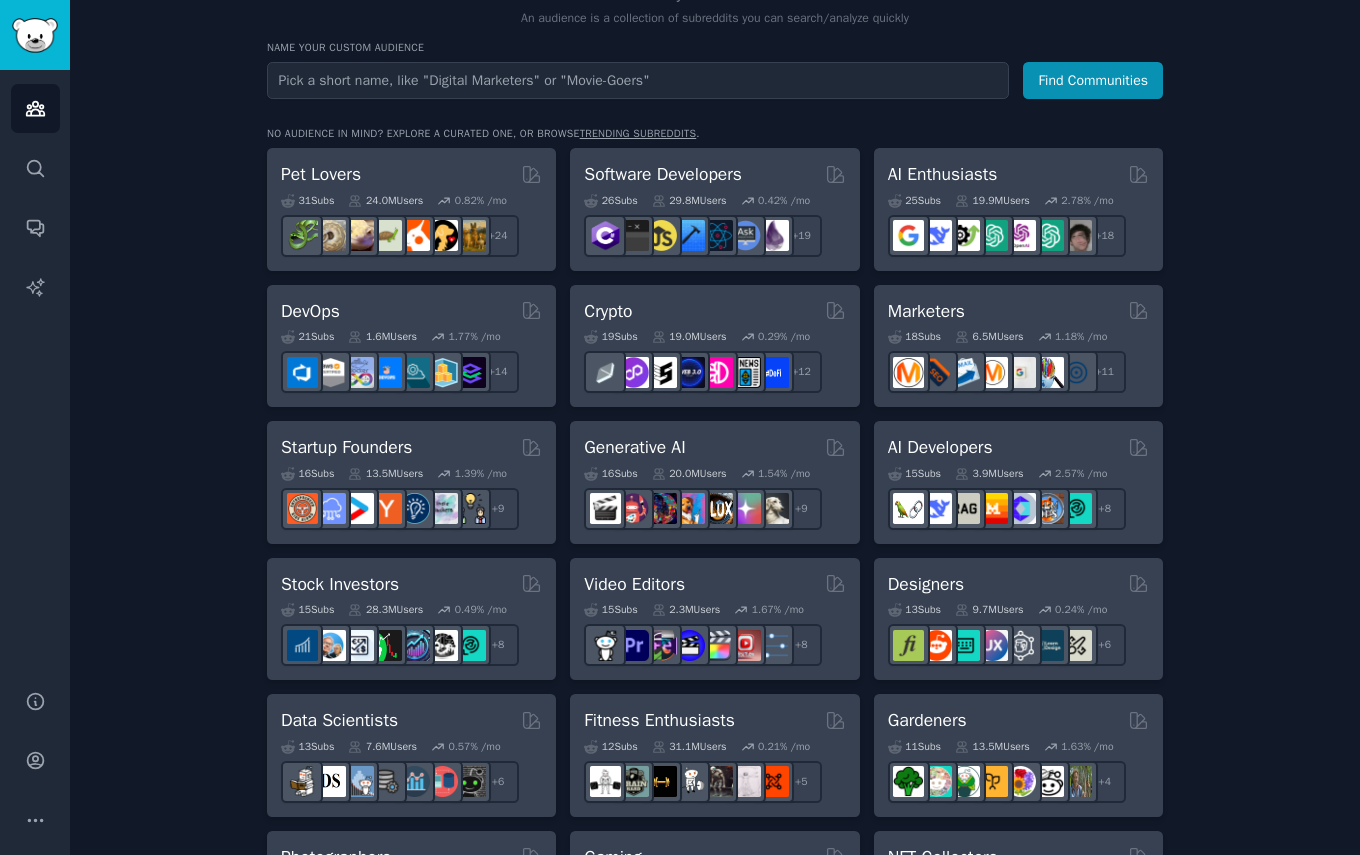 scroll, scrollTop: 0, scrollLeft: 0, axis: both 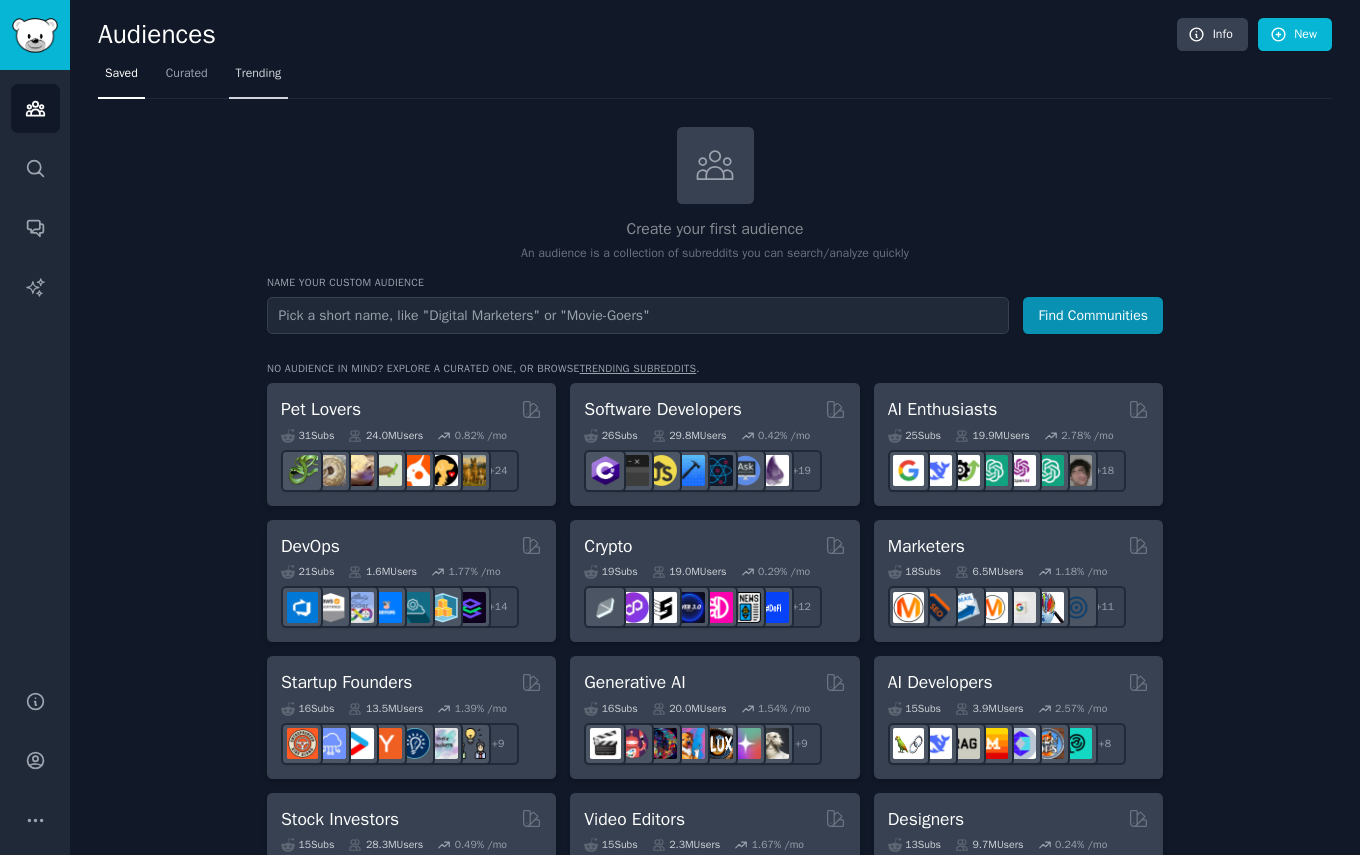 click on "Trending" at bounding box center [259, 74] 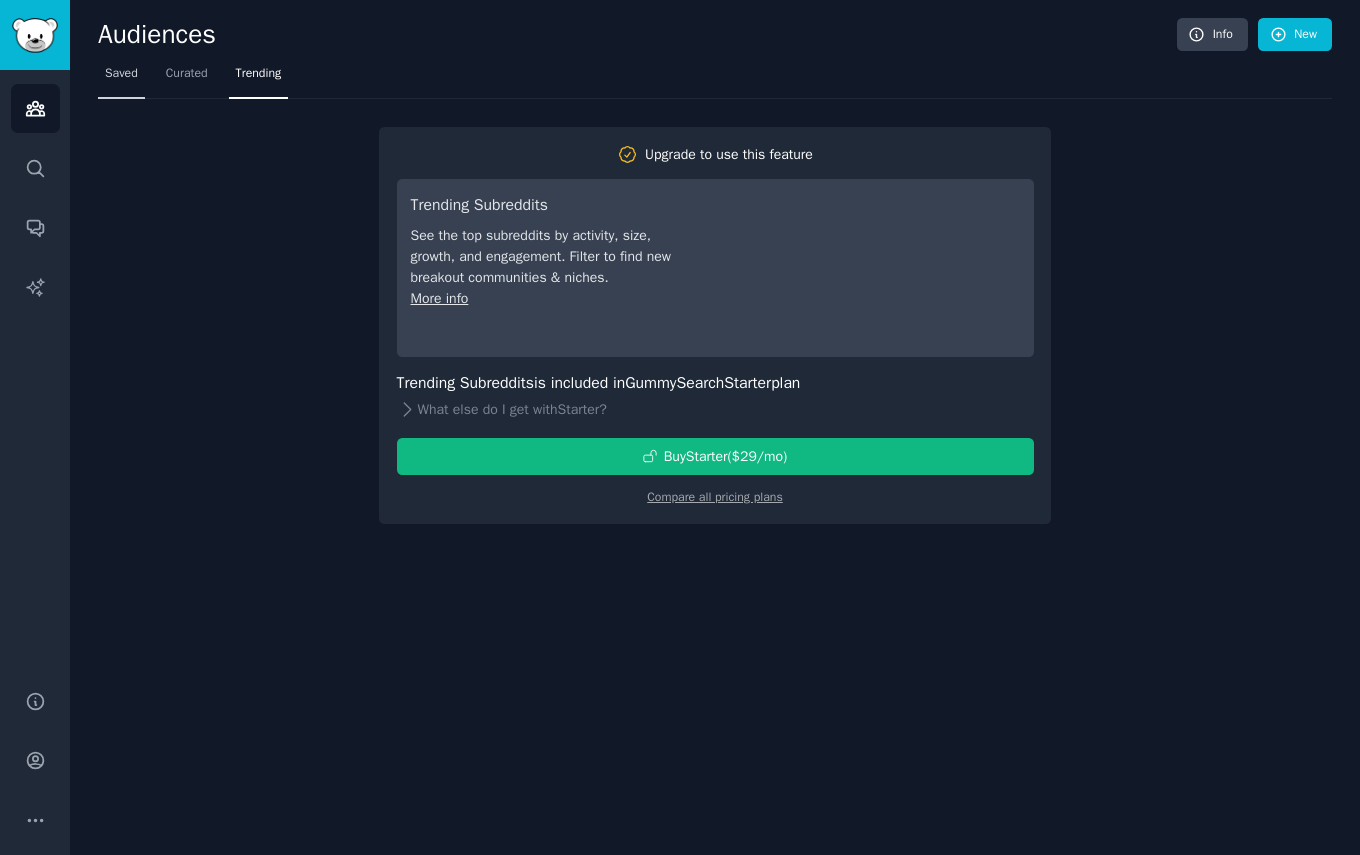 click on "Saved" at bounding box center [121, 74] 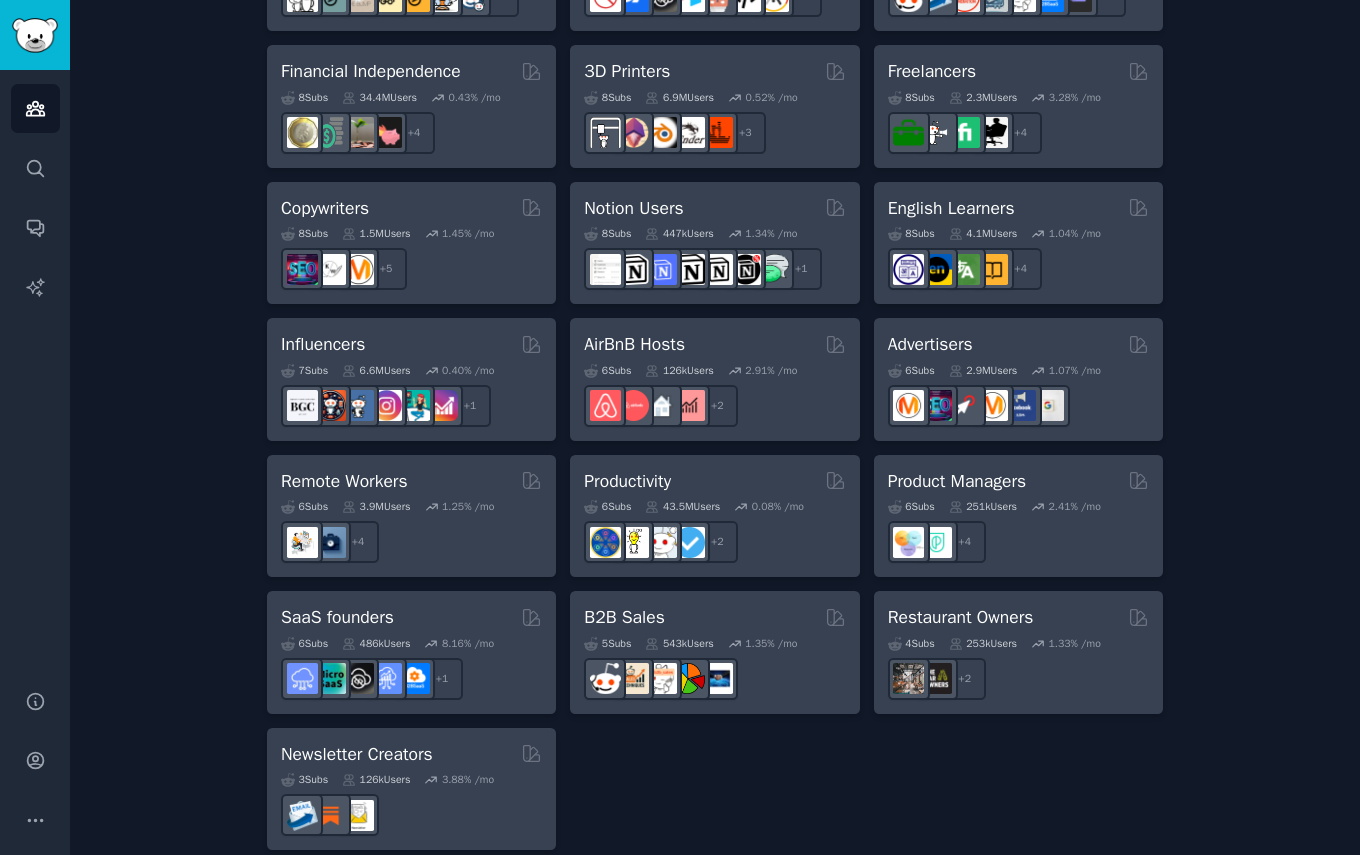 scroll, scrollTop: 1452, scrollLeft: 0, axis: vertical 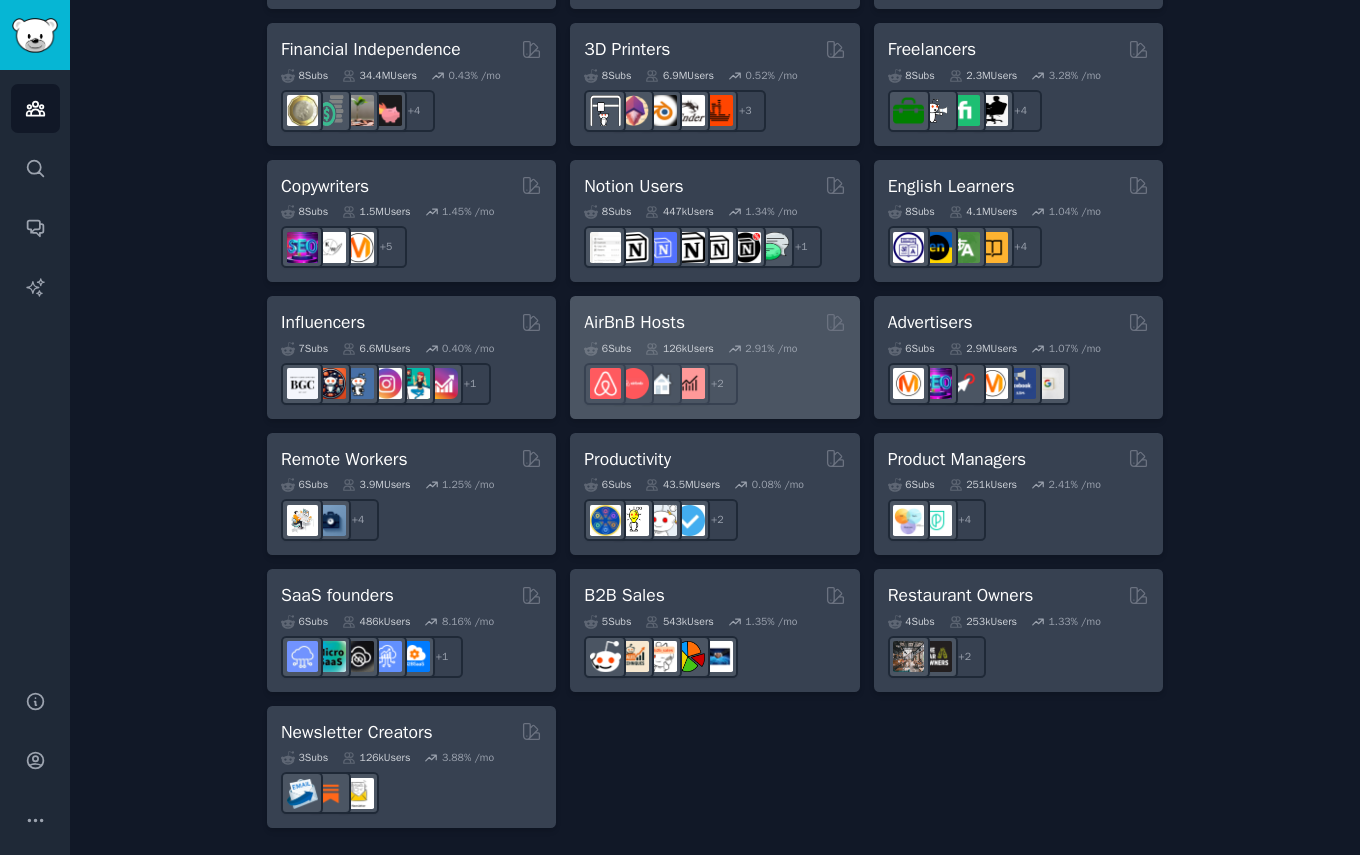 click on "AirBnB Hosts" at bounding box center [634, 322] 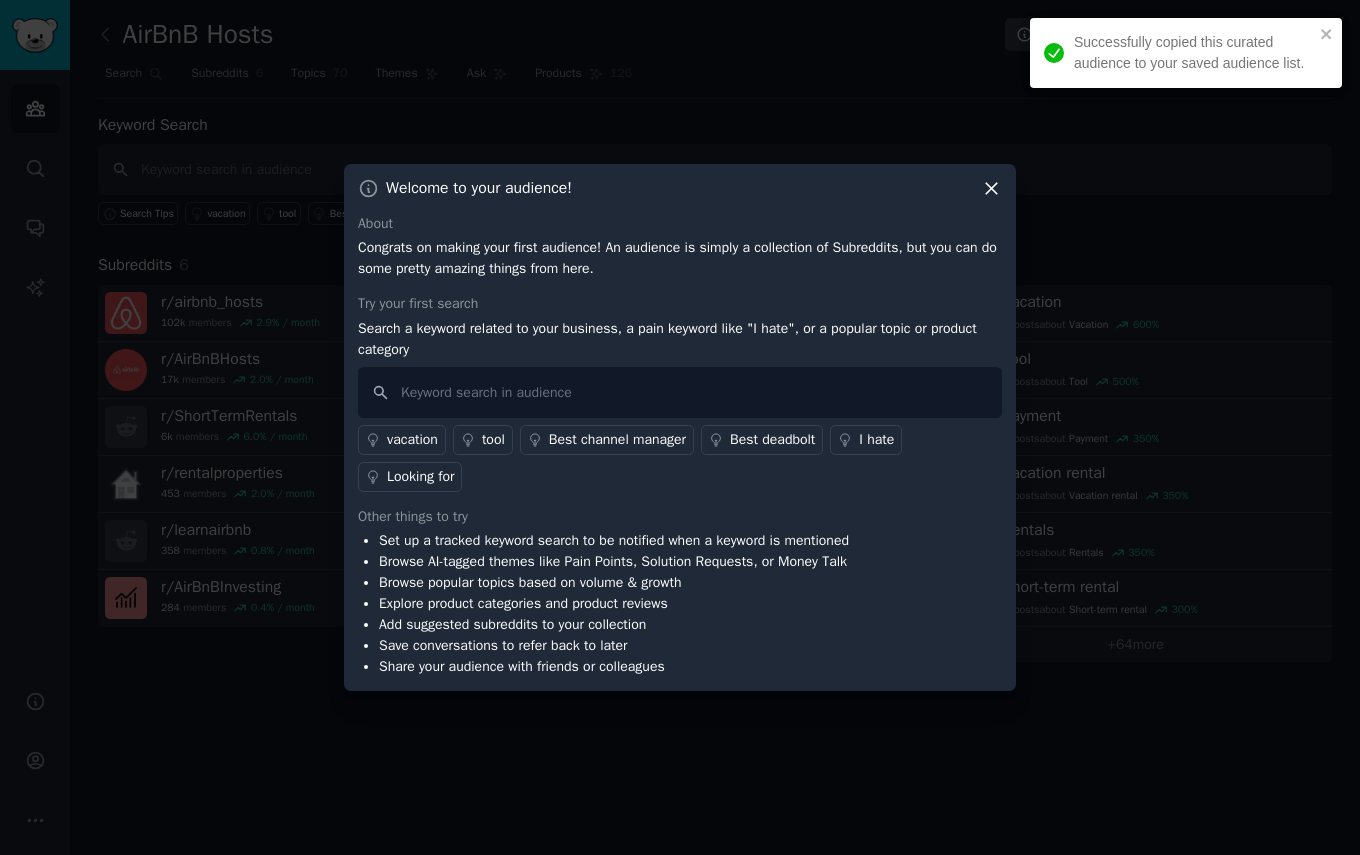 click 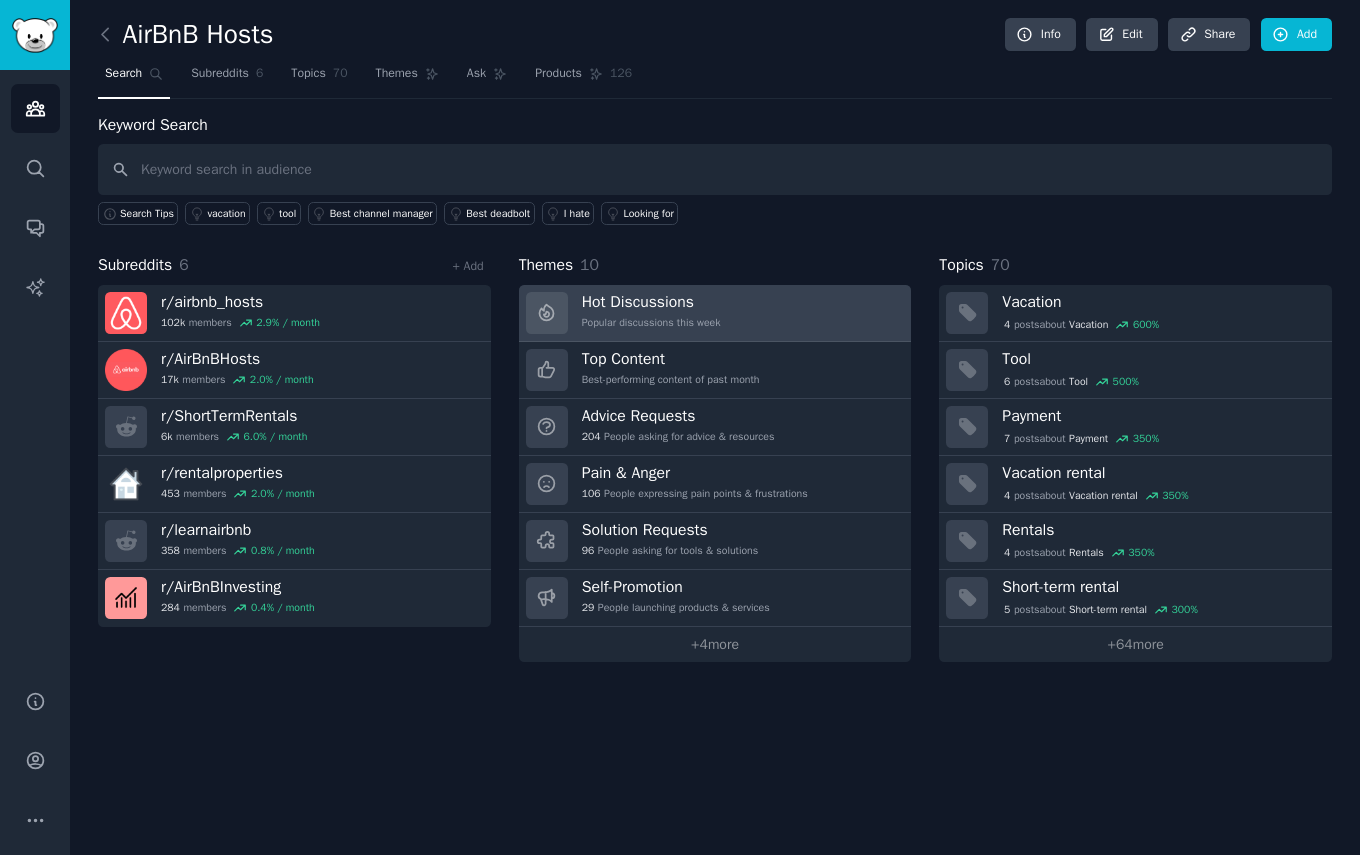 click on "Hot Discussions" at bounding box center (651, 302) 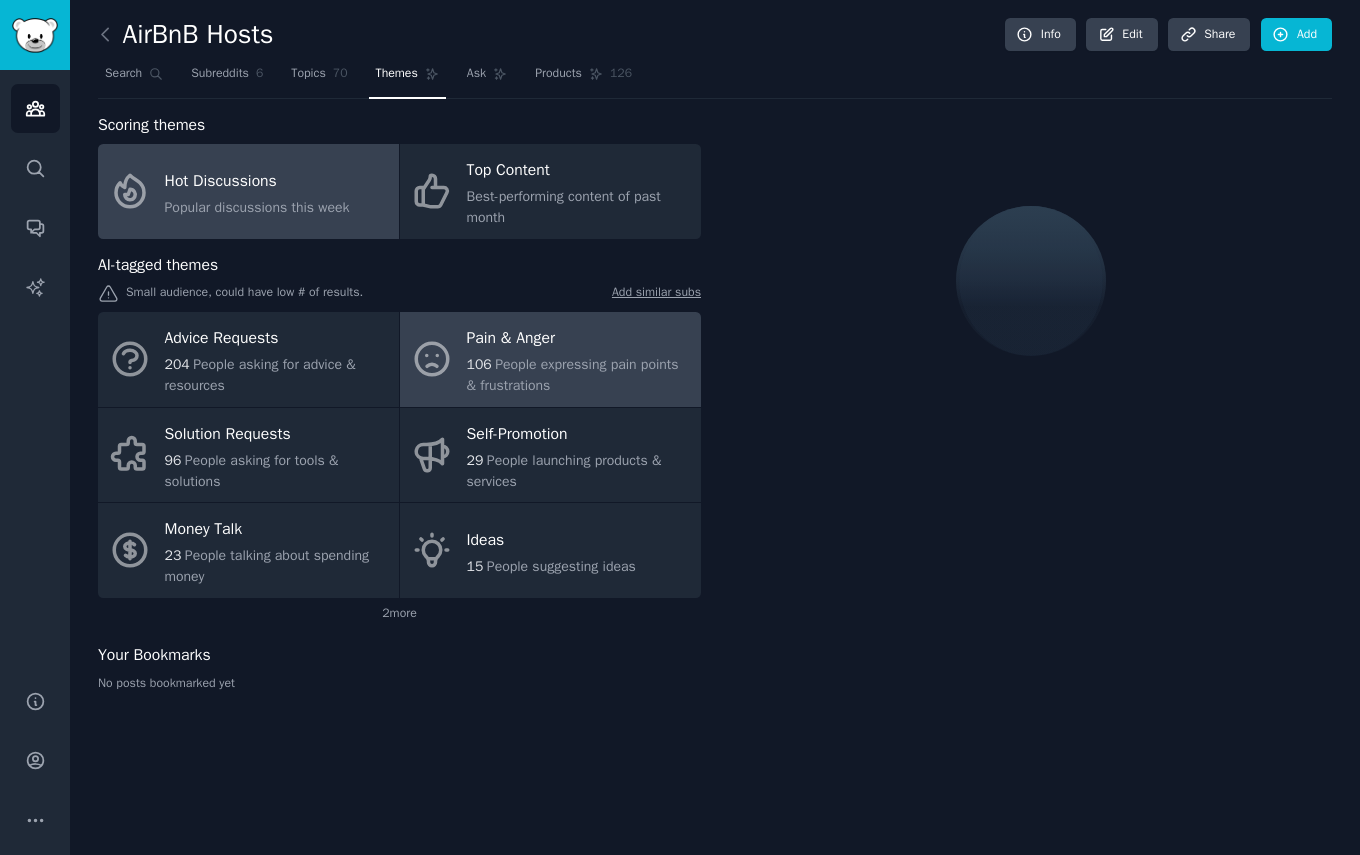 click on "People expressing pain points & frustrations" at bounding box center (573, 375) 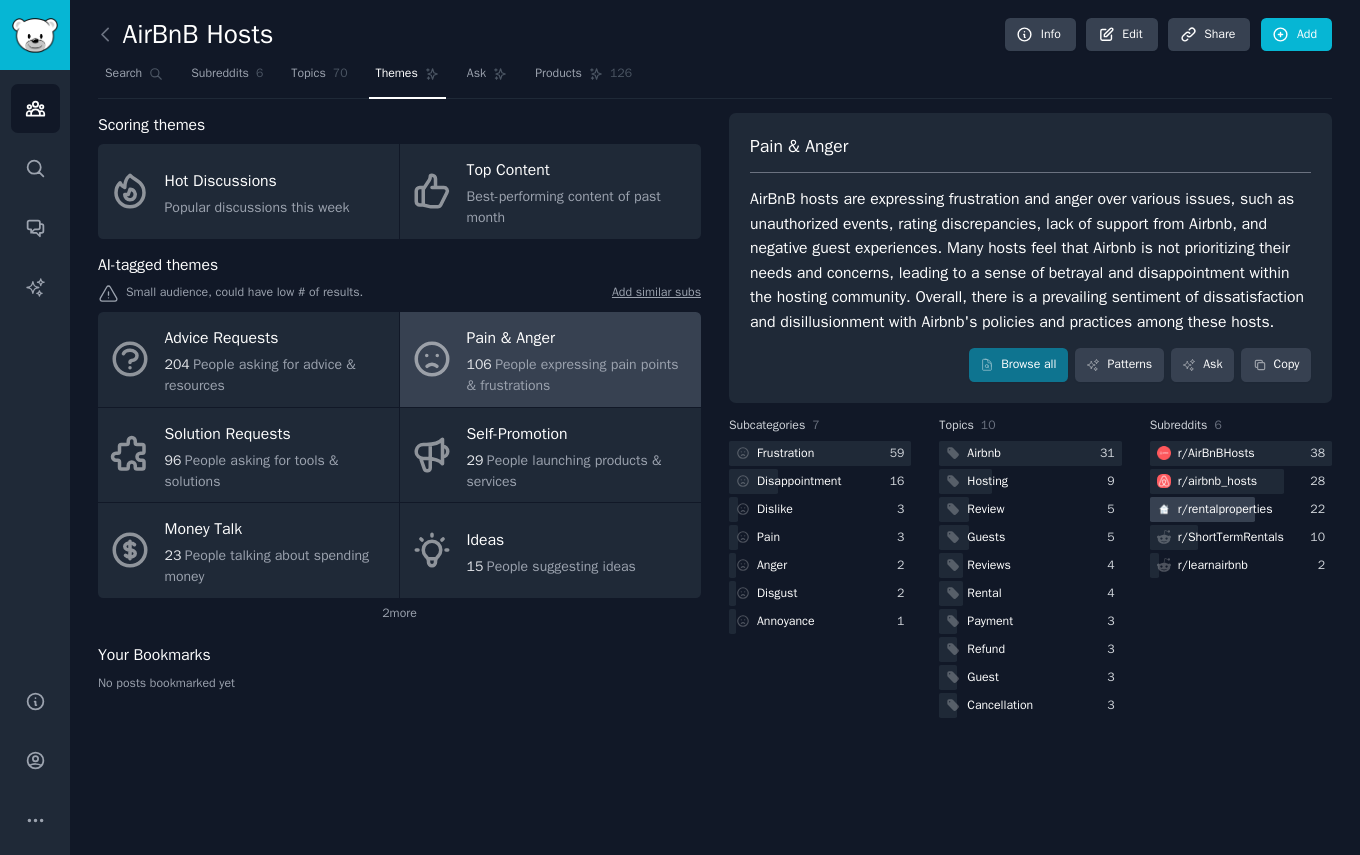 click on "r/ rentalproperties" at bounding box center (1225, 510) 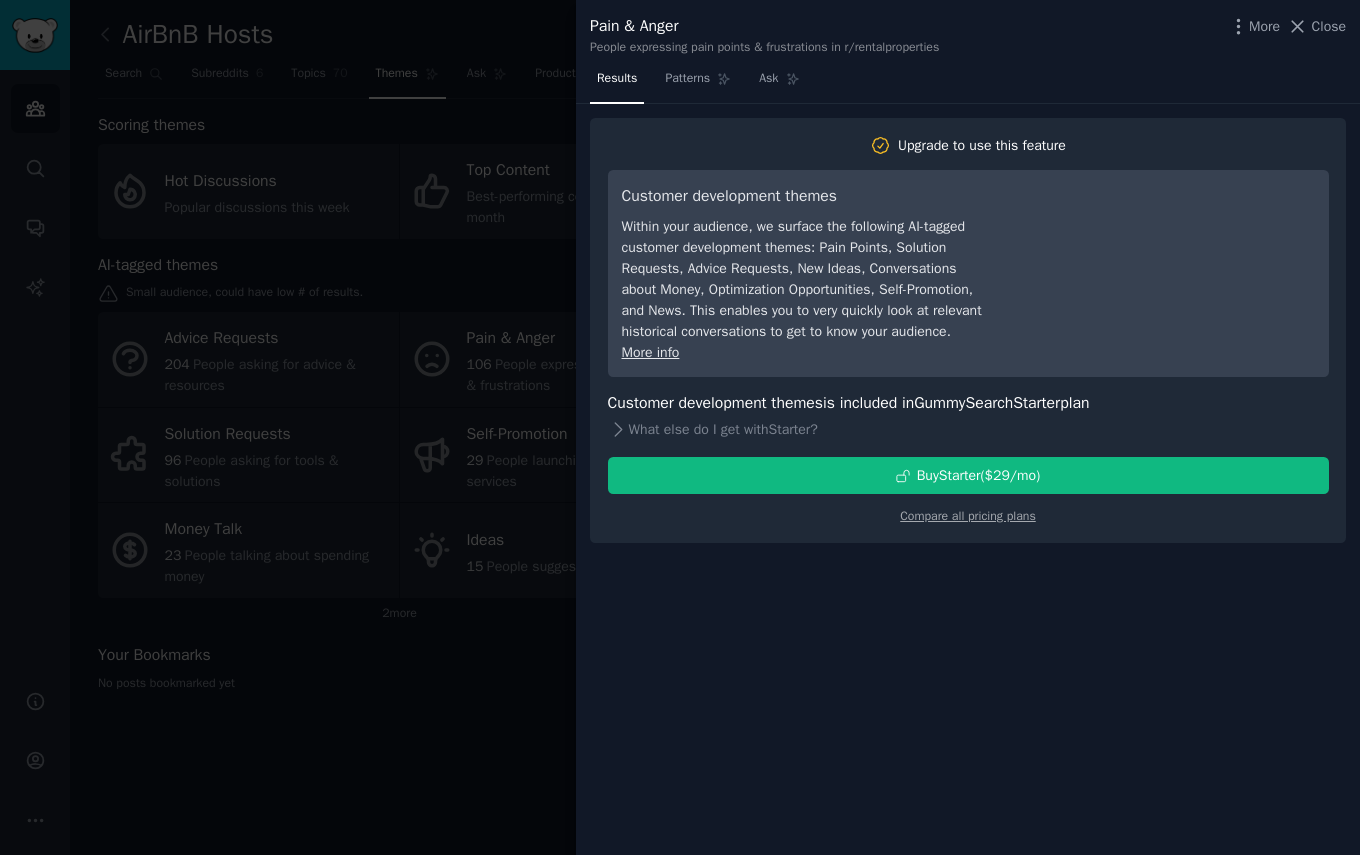 click at bounding box center [680, 427] 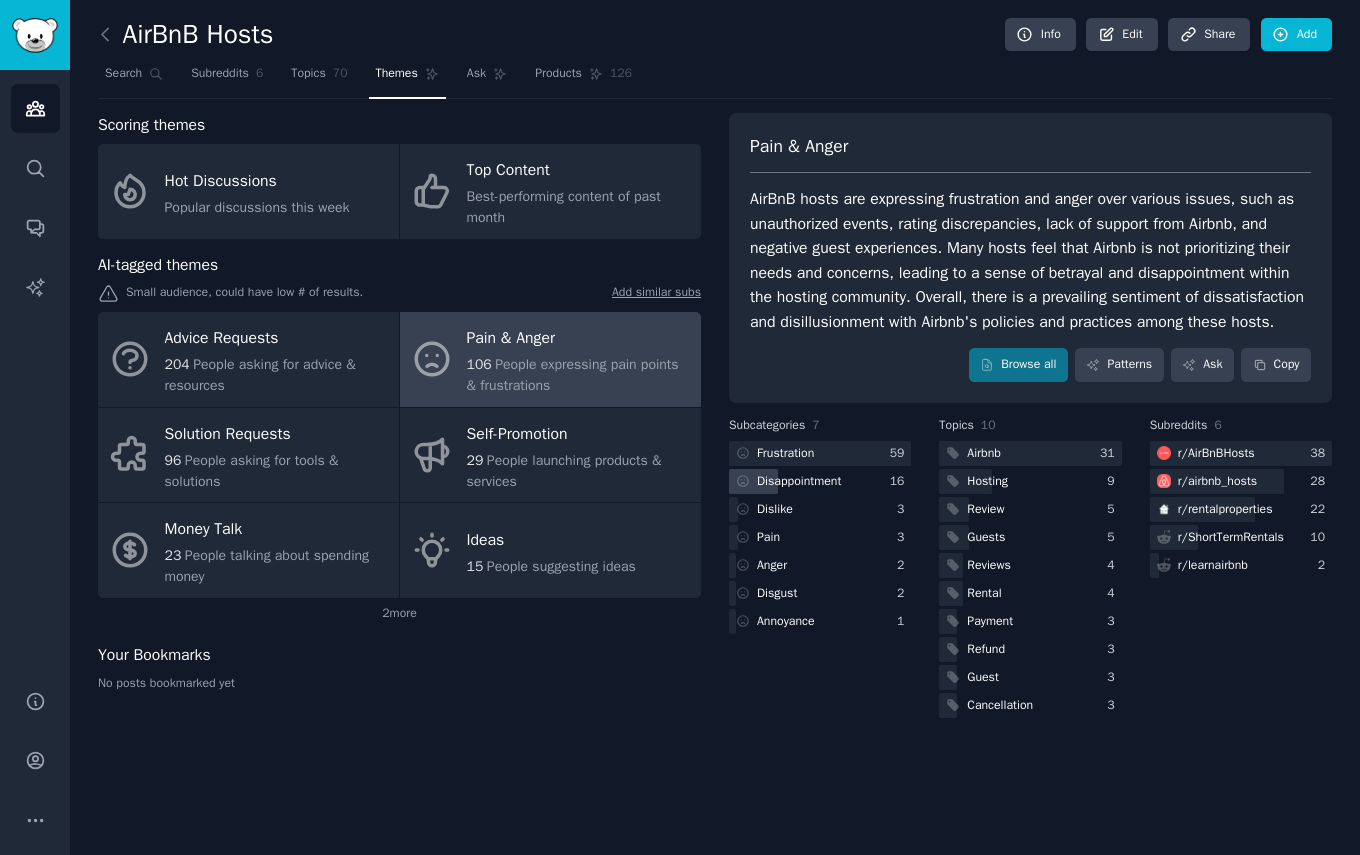 click on "Disappointment" at bounding box center (799, 482) 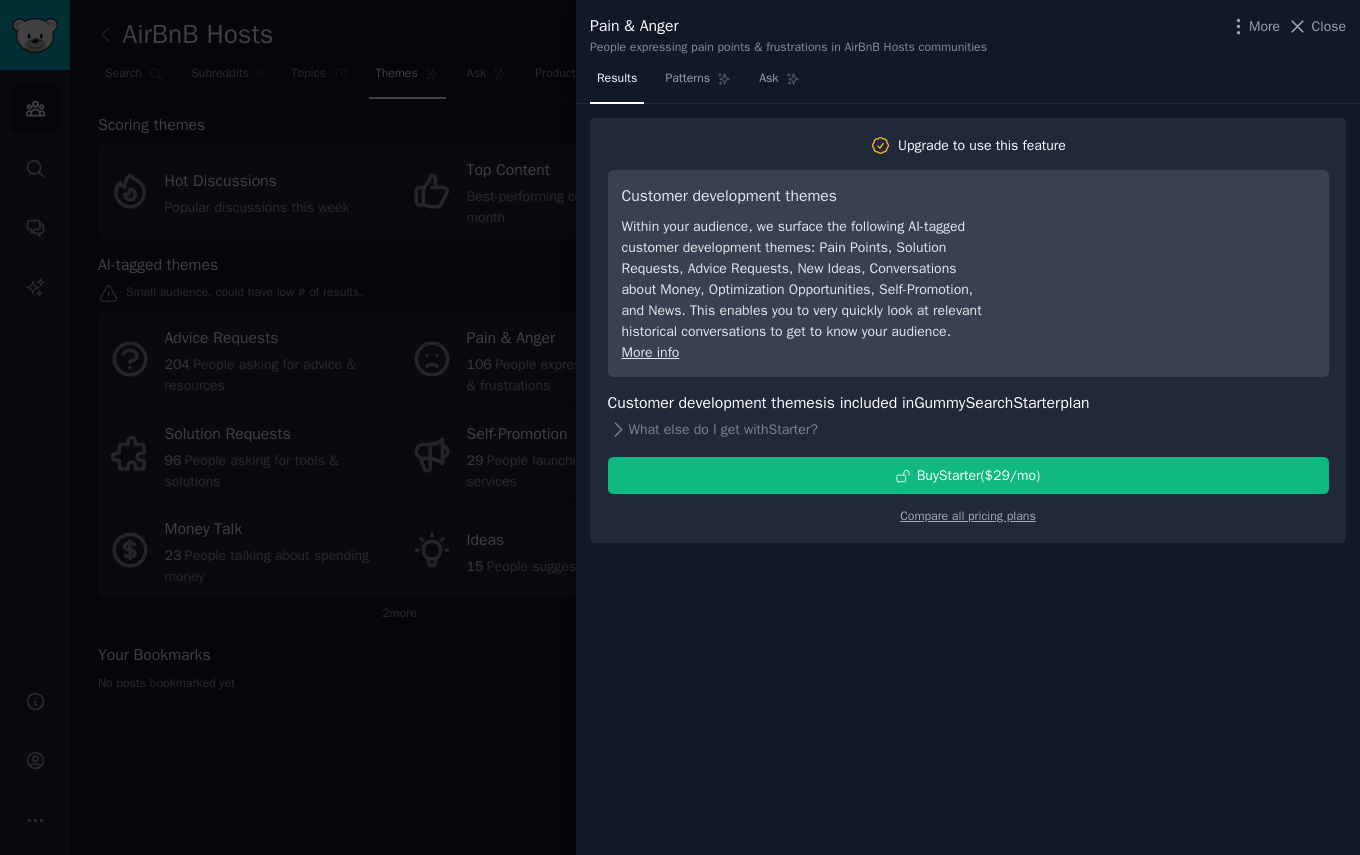 click at bounding box center [680, 427] 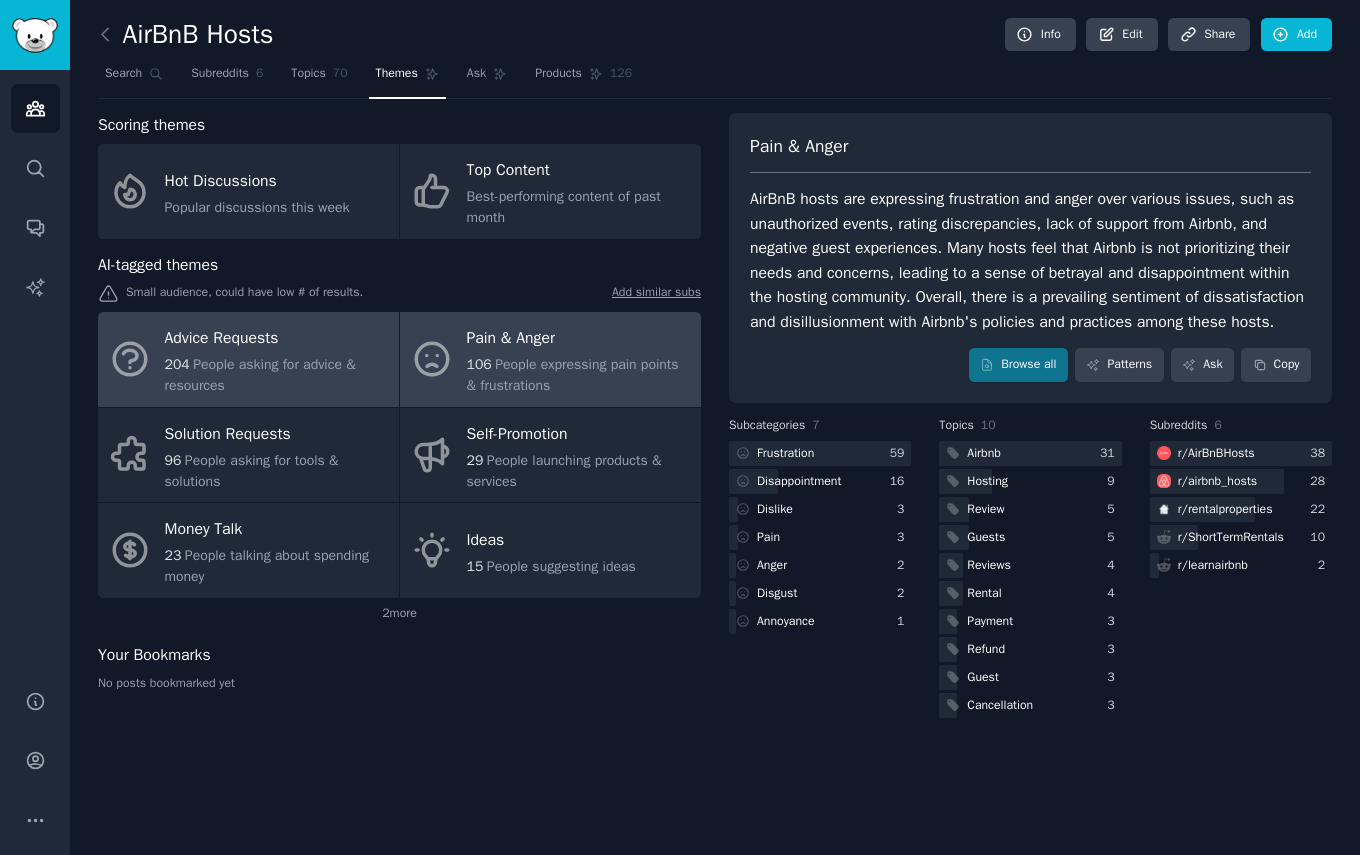 click on "Advice Requests" at bounding box center (277, 339) 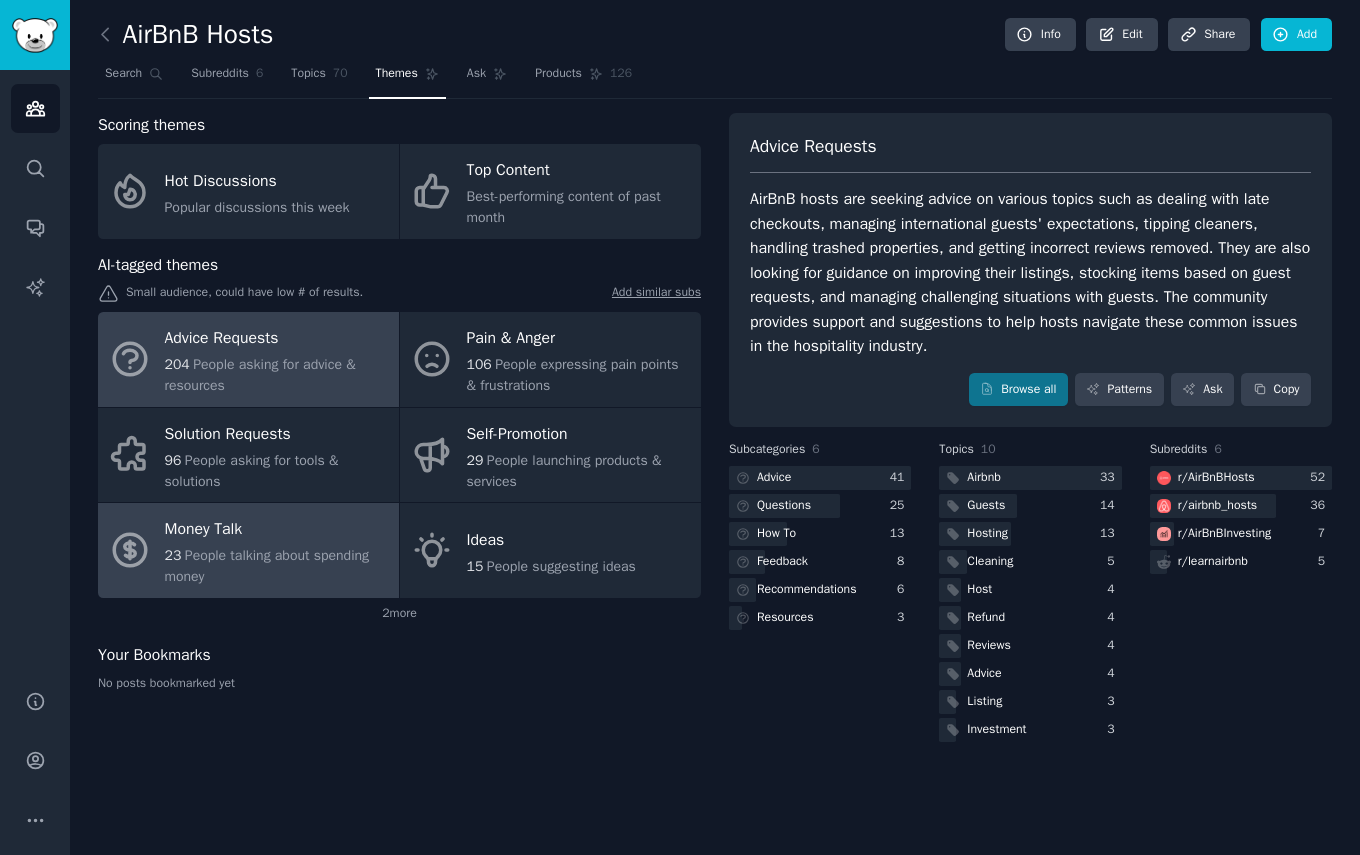 click on "People talking about spending money" at bounding box center [267, 566] 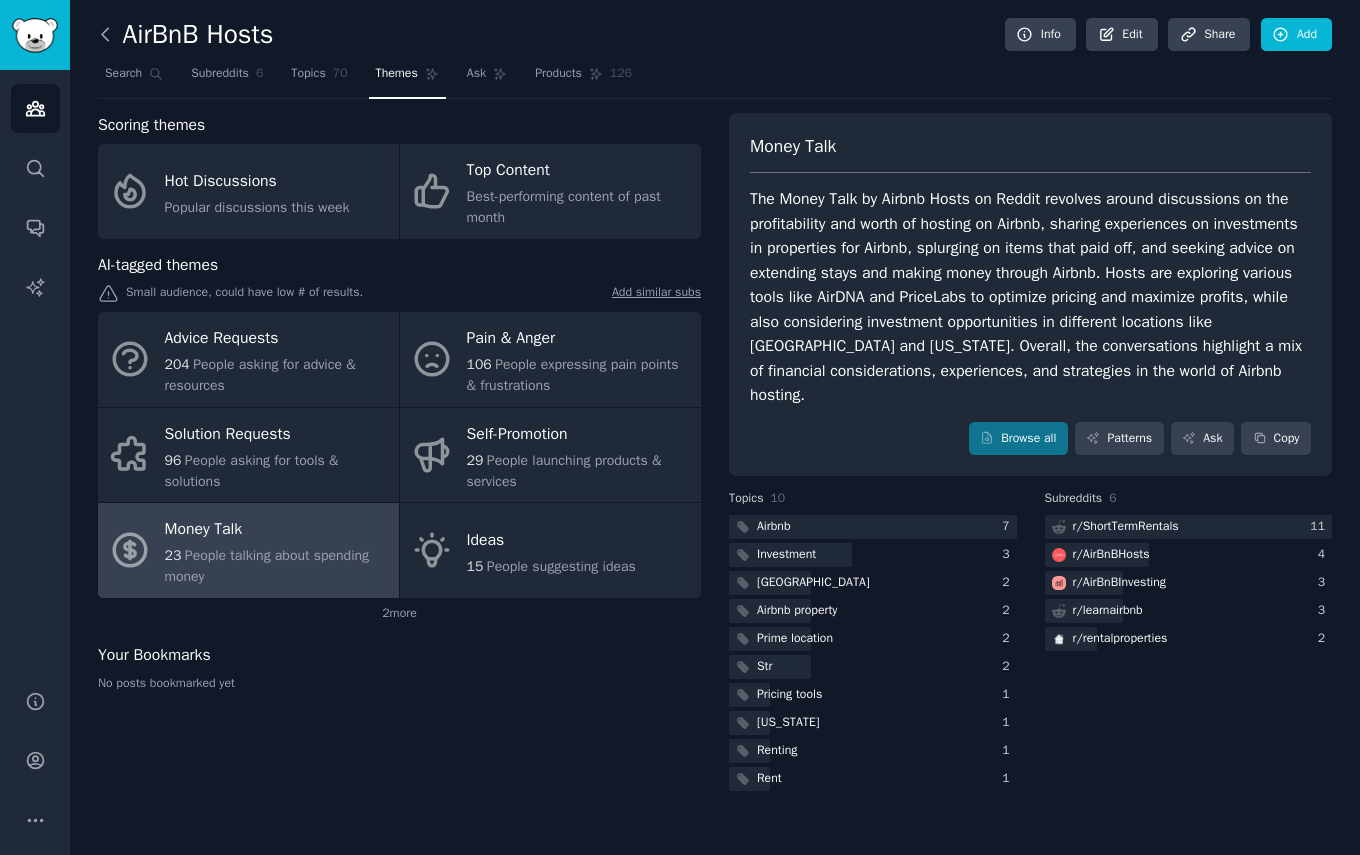 click 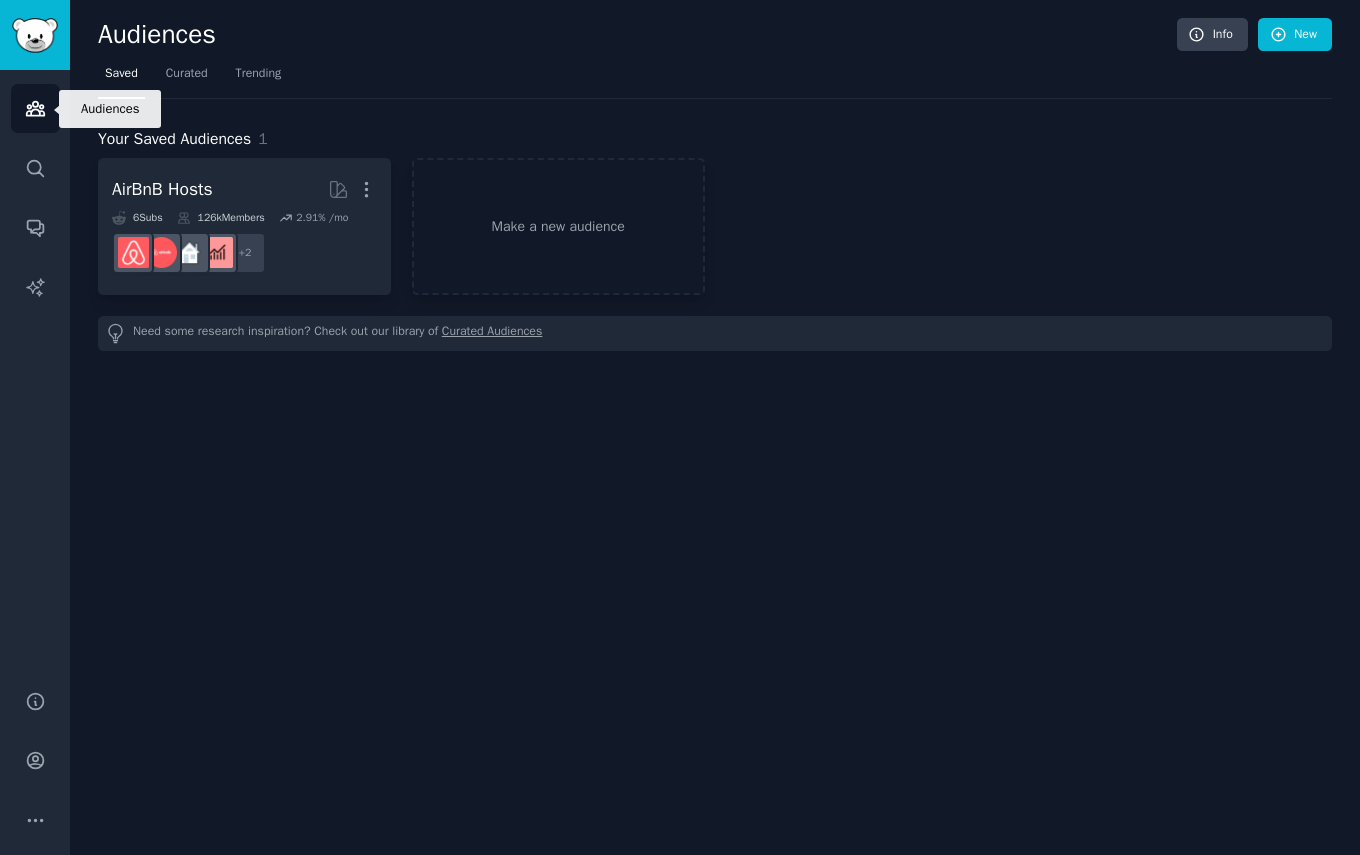 click 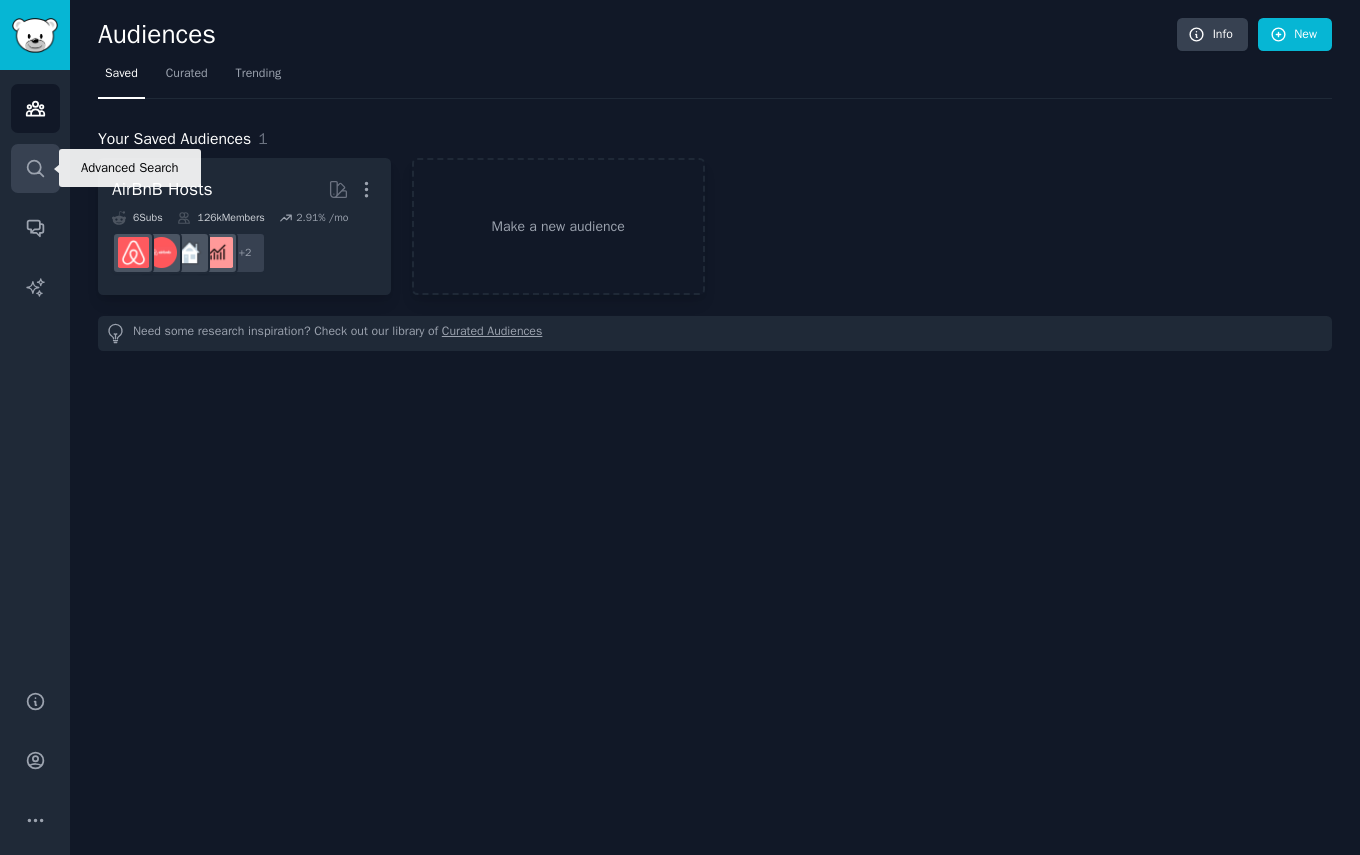 click on "Search" at bounding box center [35, 168] 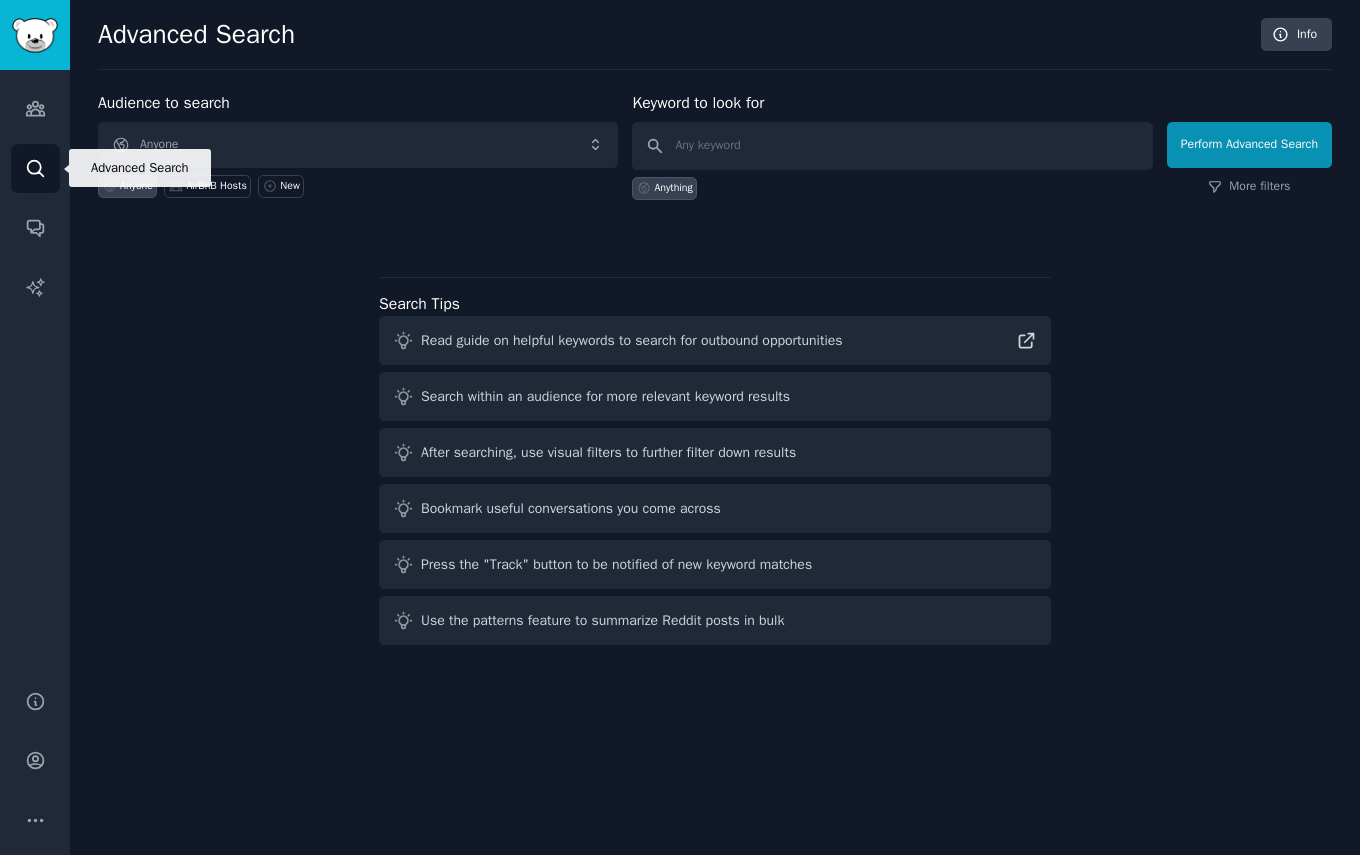 click 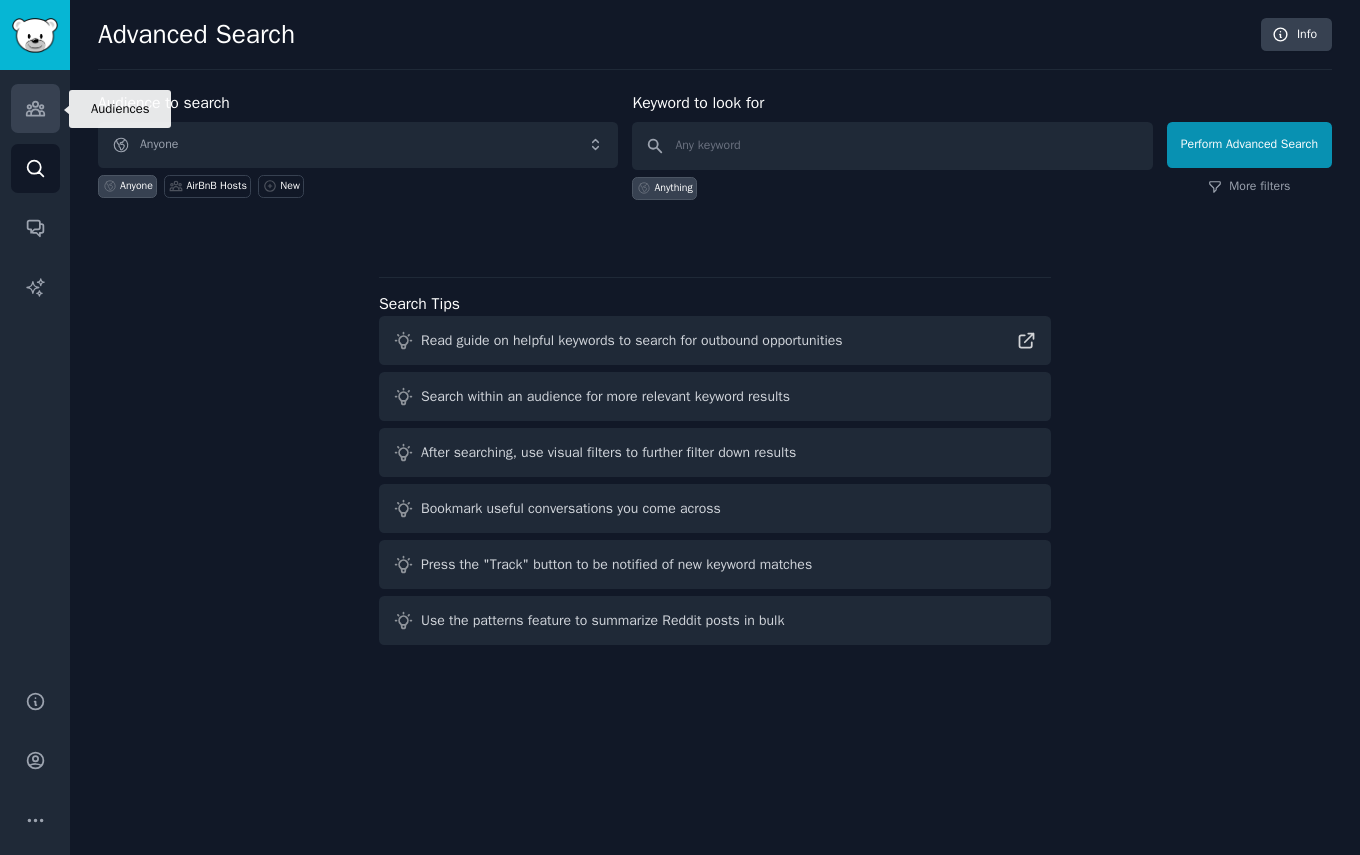 click 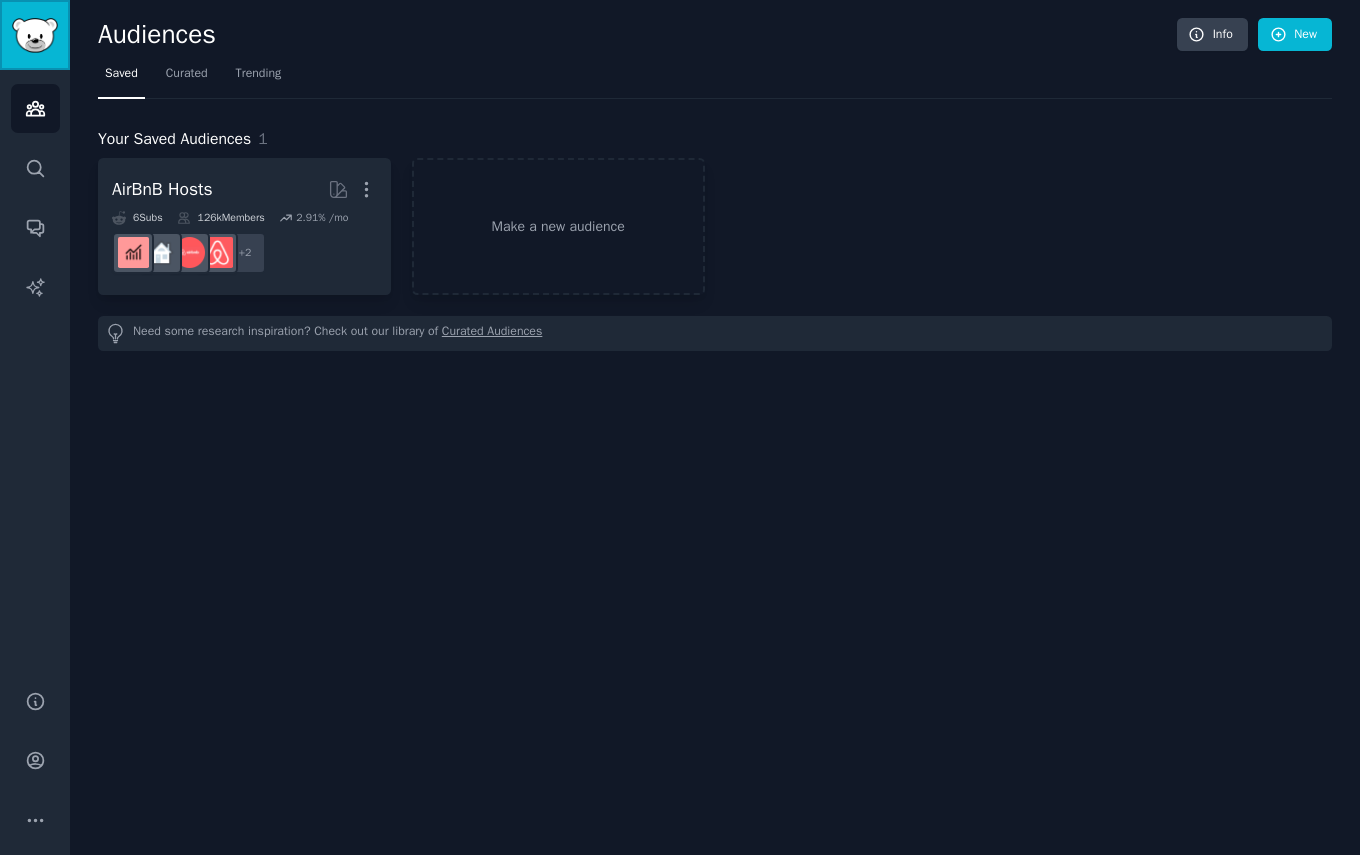 click at bounding box center [35, 35] 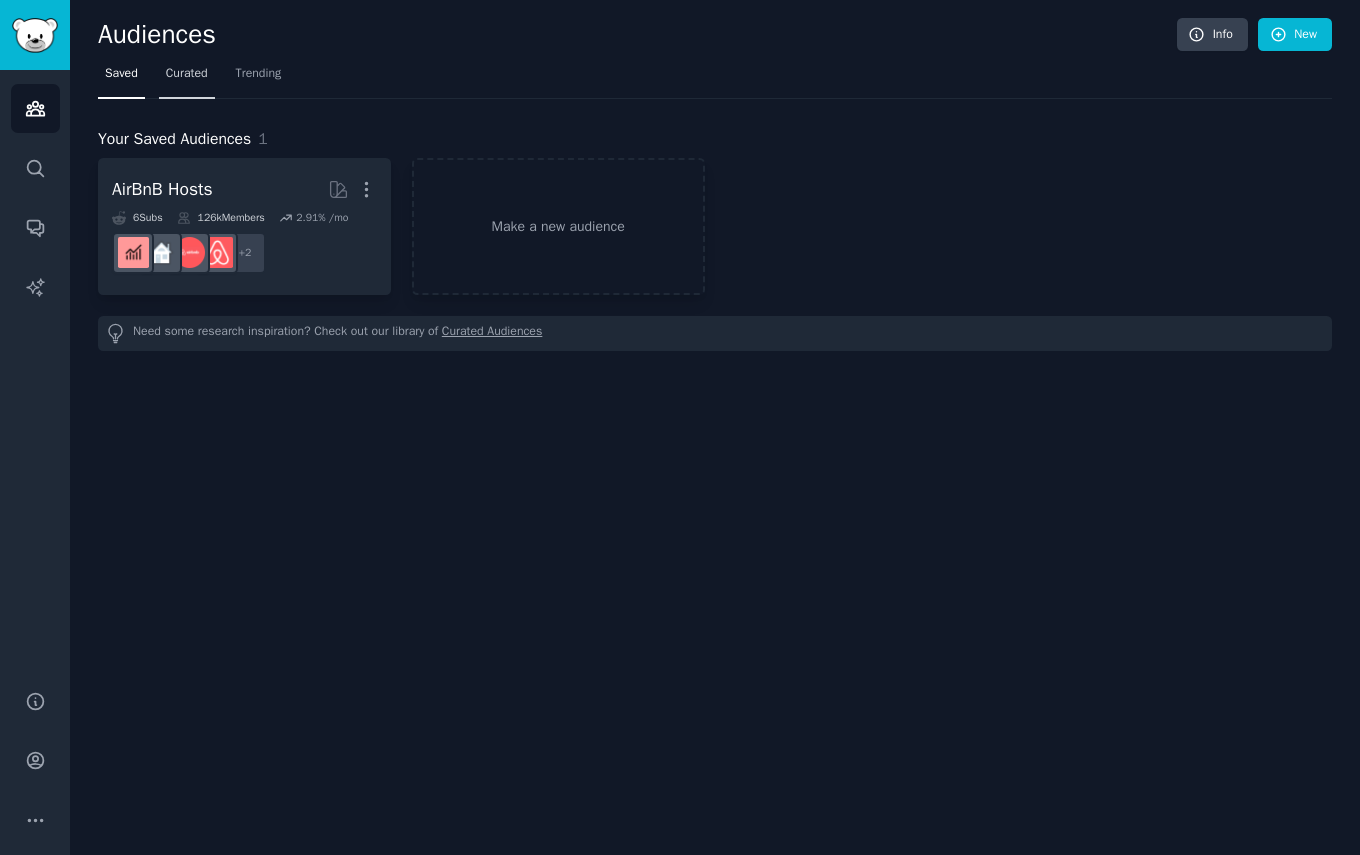 click on "Curated" at bounding box center (187, 74) 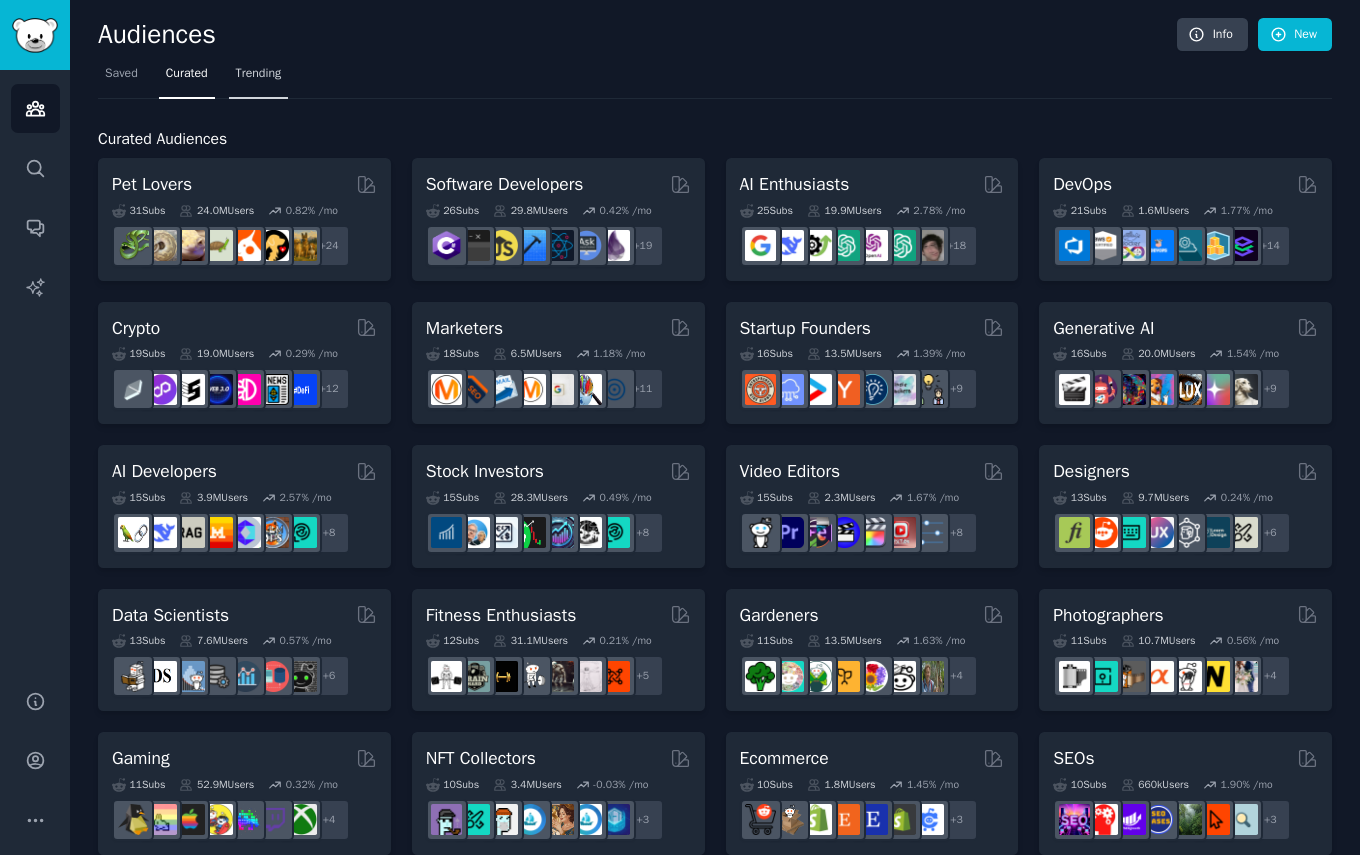 click on "Trending" at bounding box center [259, 74] 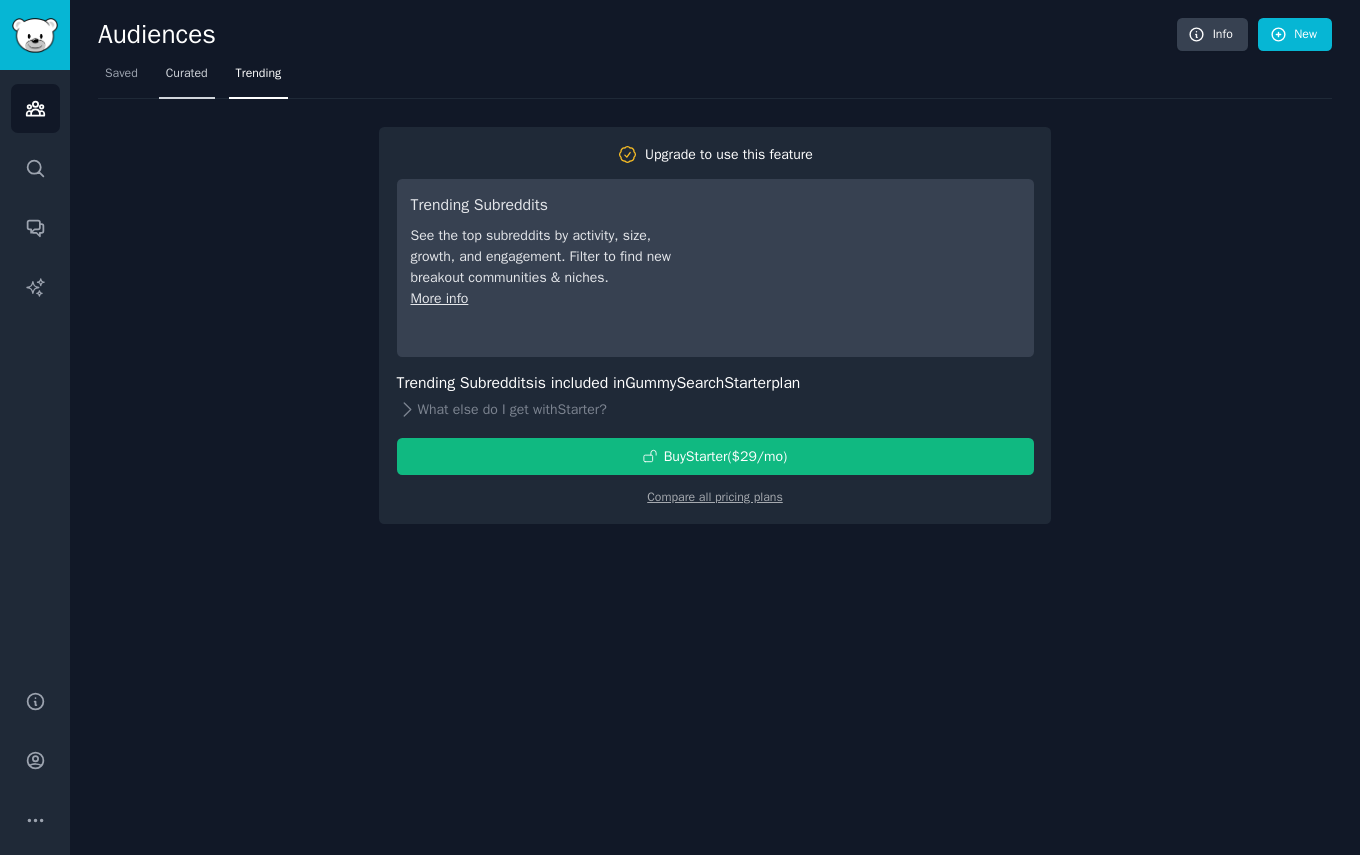 click on "Curated" at bounding box center [187, 74] 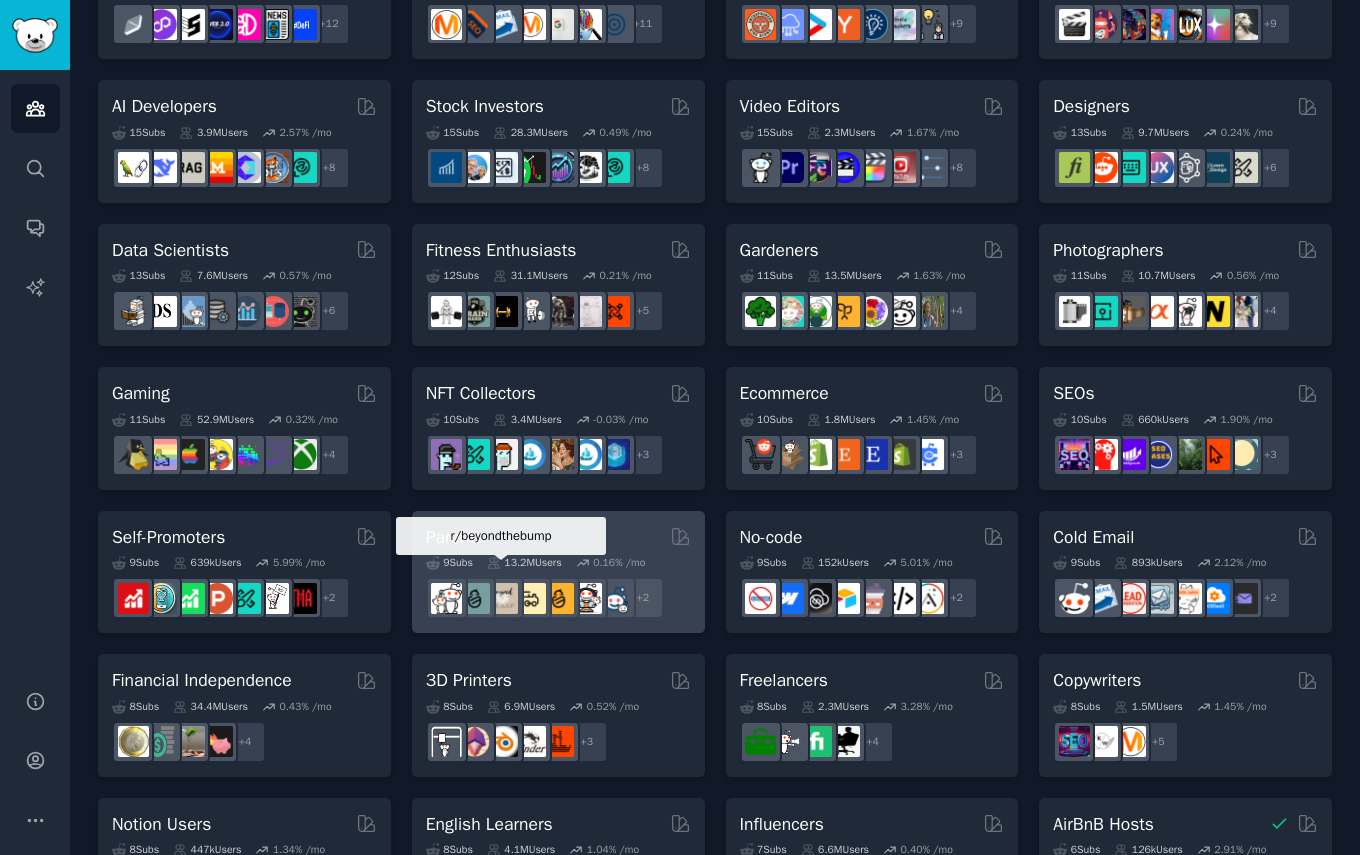scroll, scrollTop: 363, scrollLeft: 0, axis: vertical 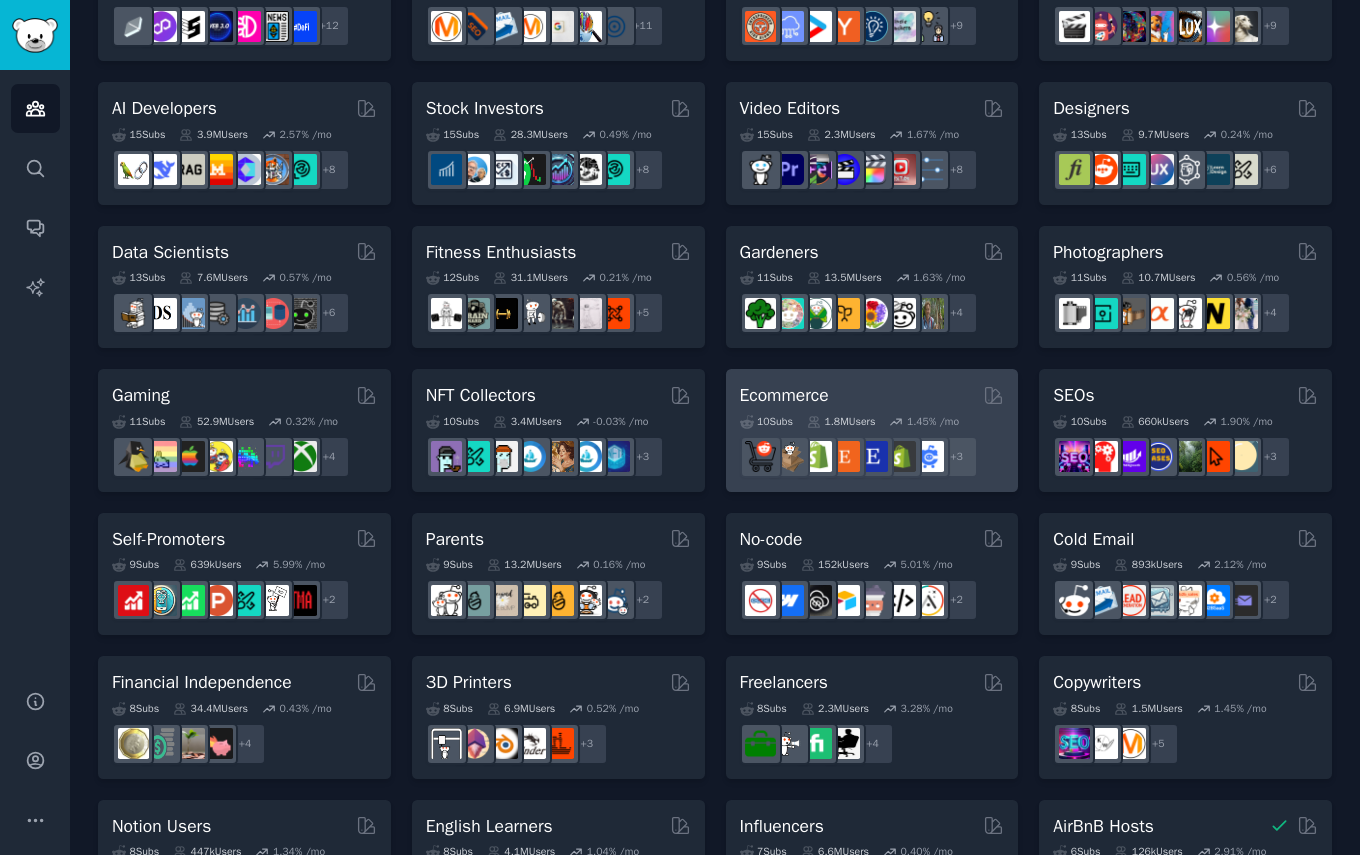 click on "Ecommerce" at bounding box center [784, 395] 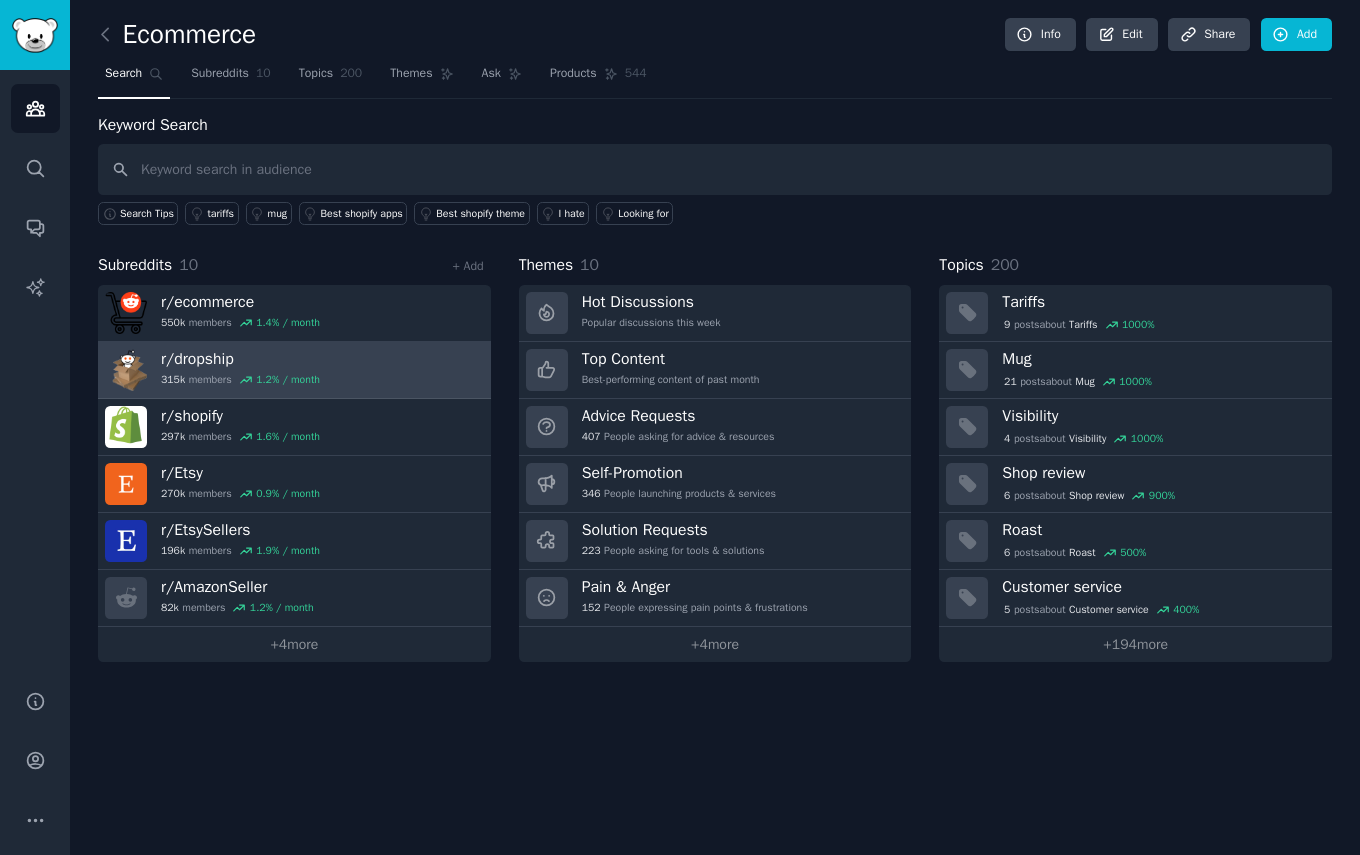 click on "r/ dropship 315k  members 1.2 % / month" at bounding box center [294, 370] 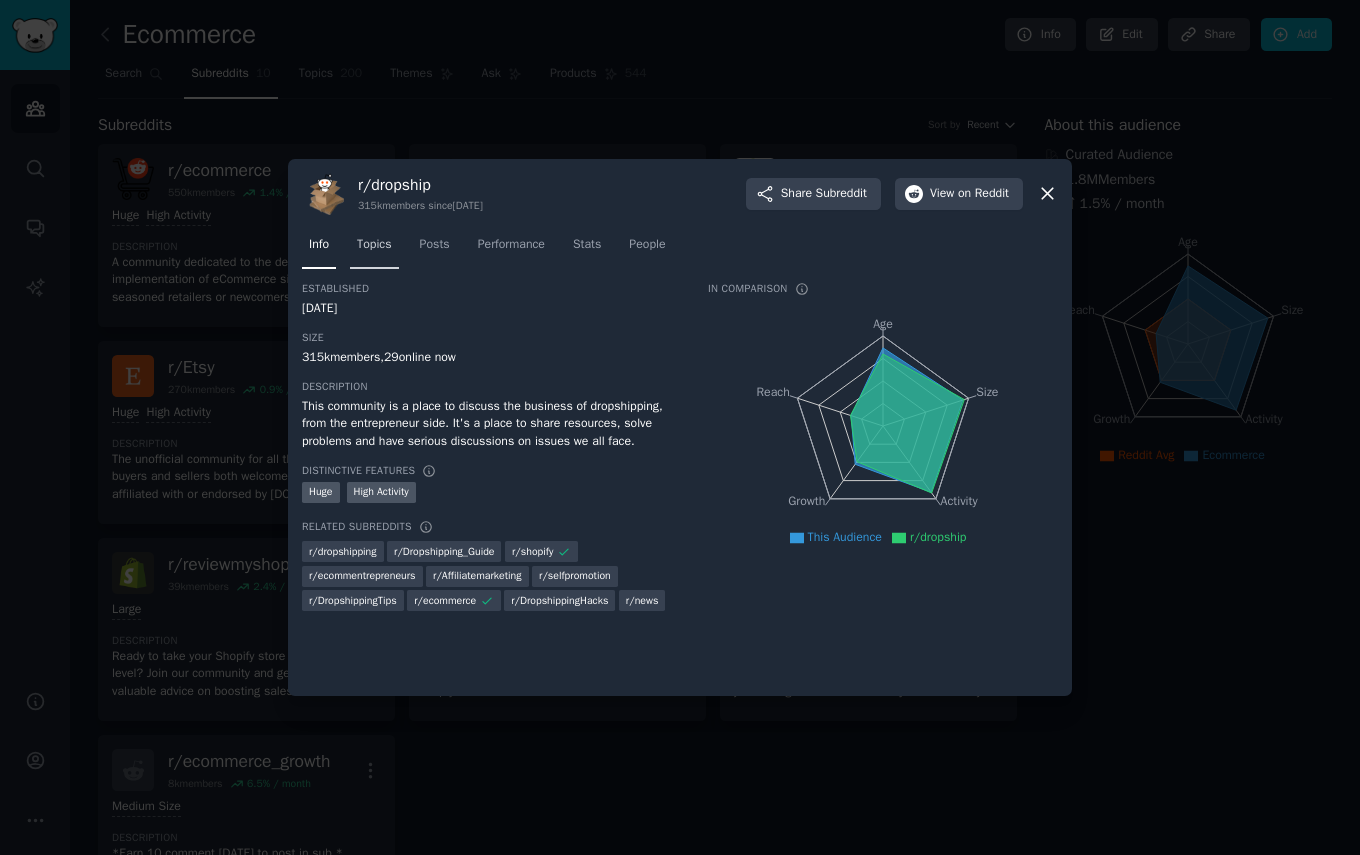 click on "Topics" at bounding box center [374, 249] 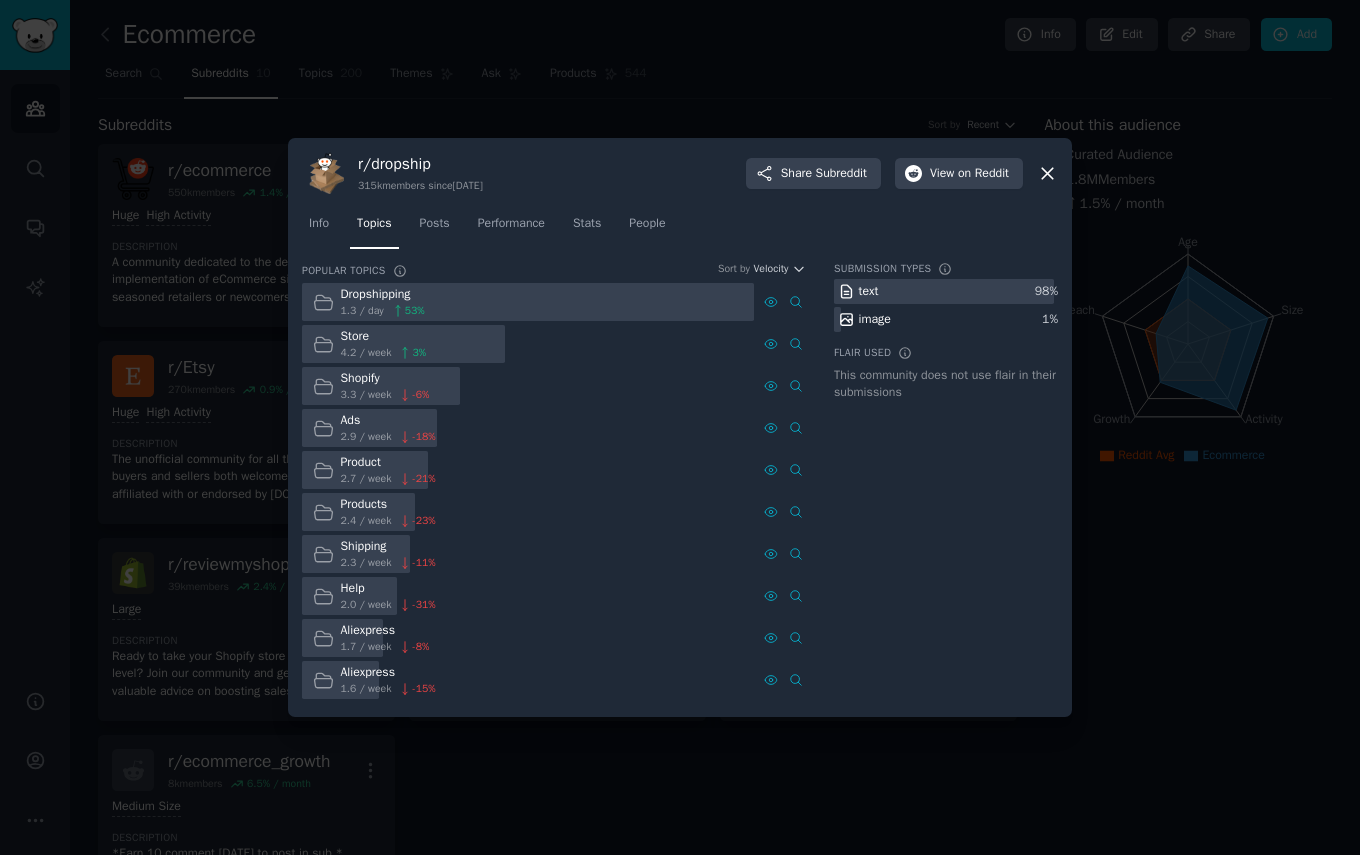 click on "Posts" at bounding box center (435, 228) 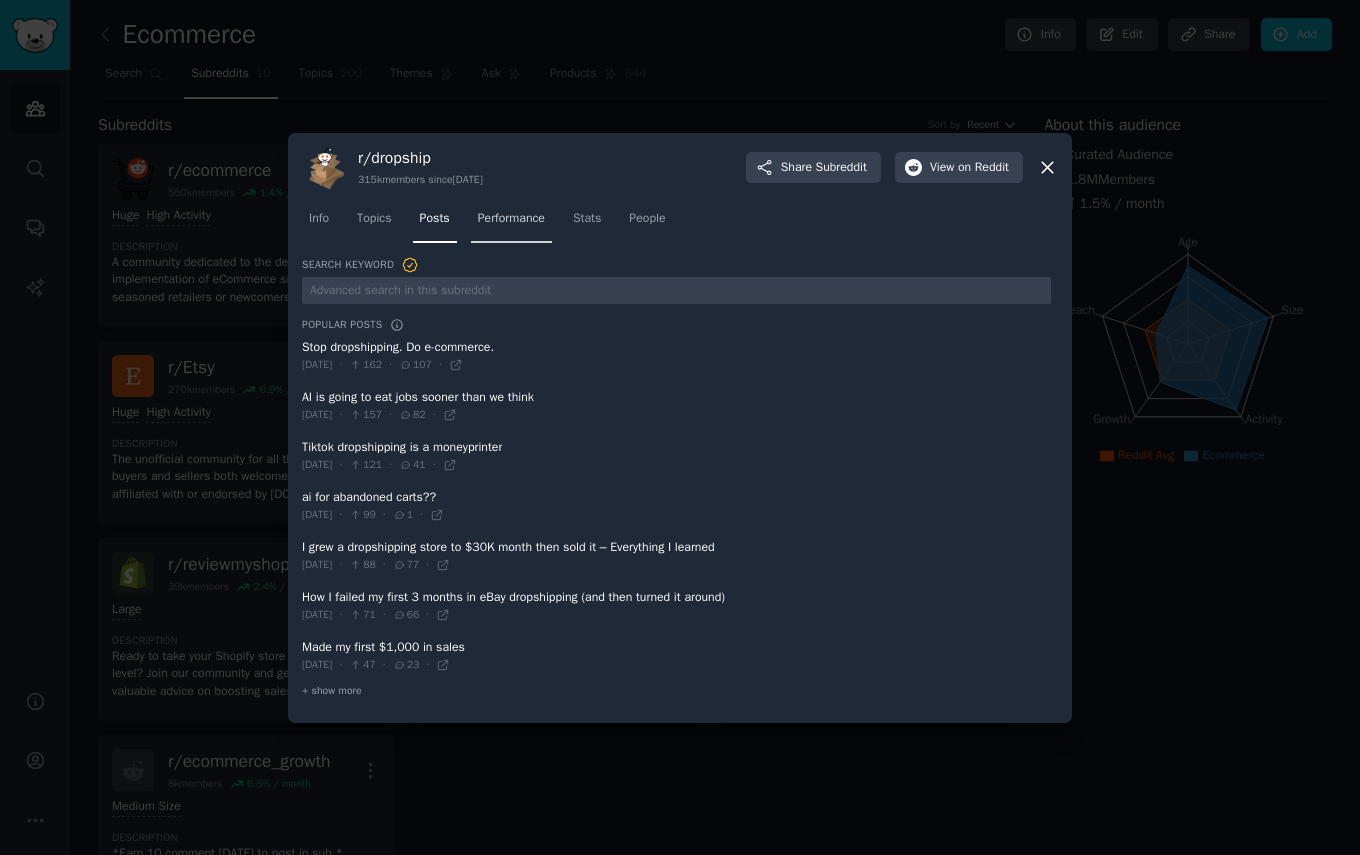 click on "Performance" at bounding box center [511, 219] 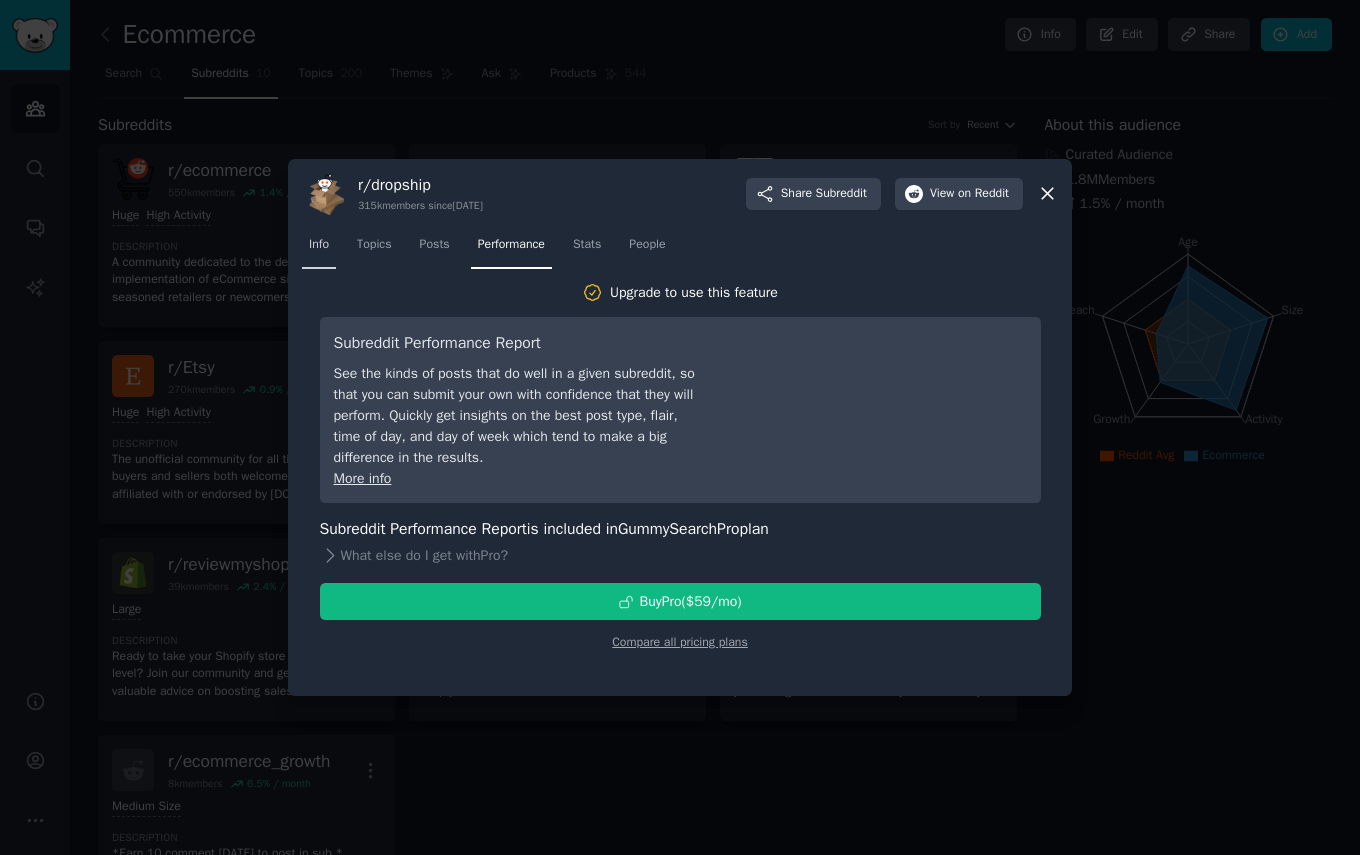 click on "Info" at bounding box center (319, 249) 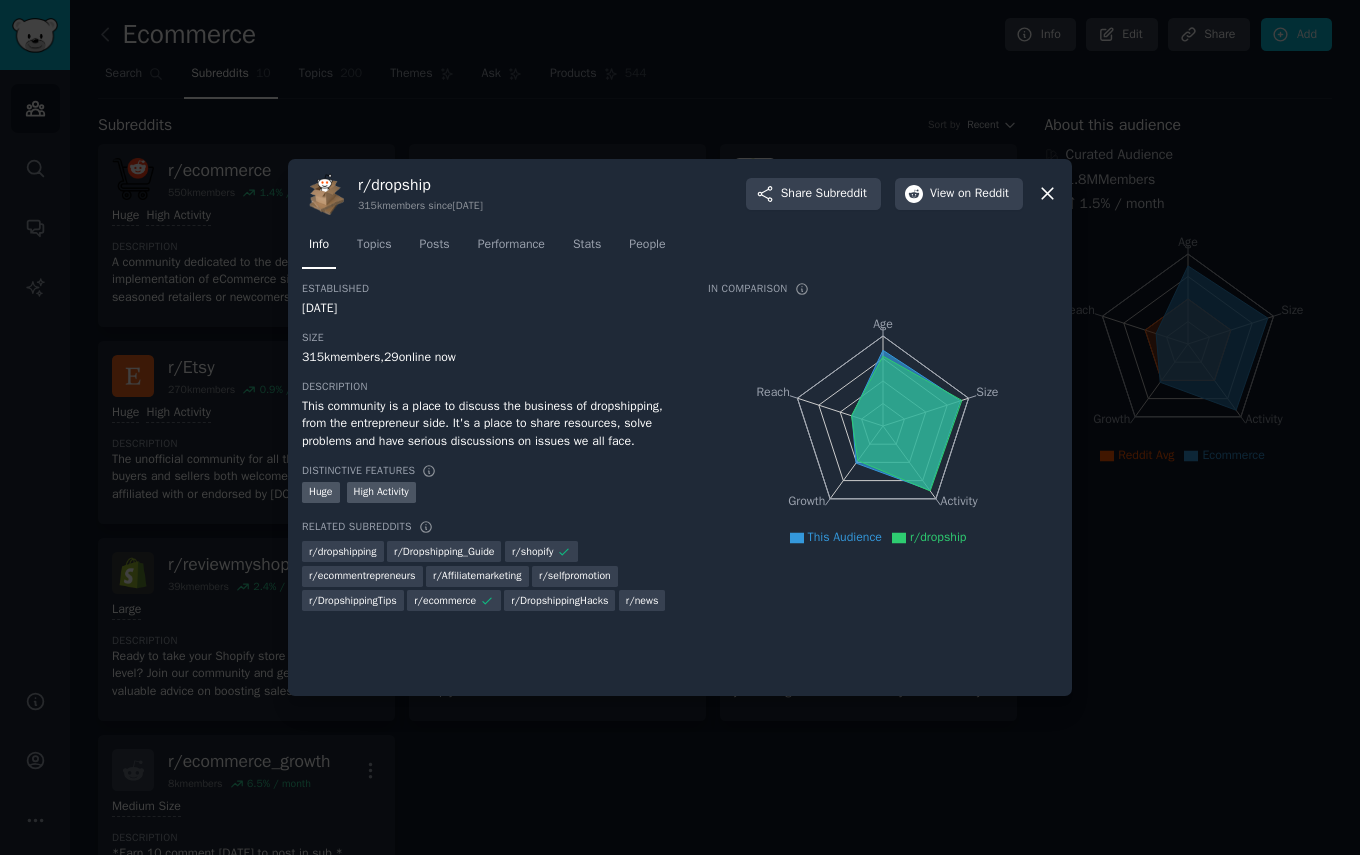 click 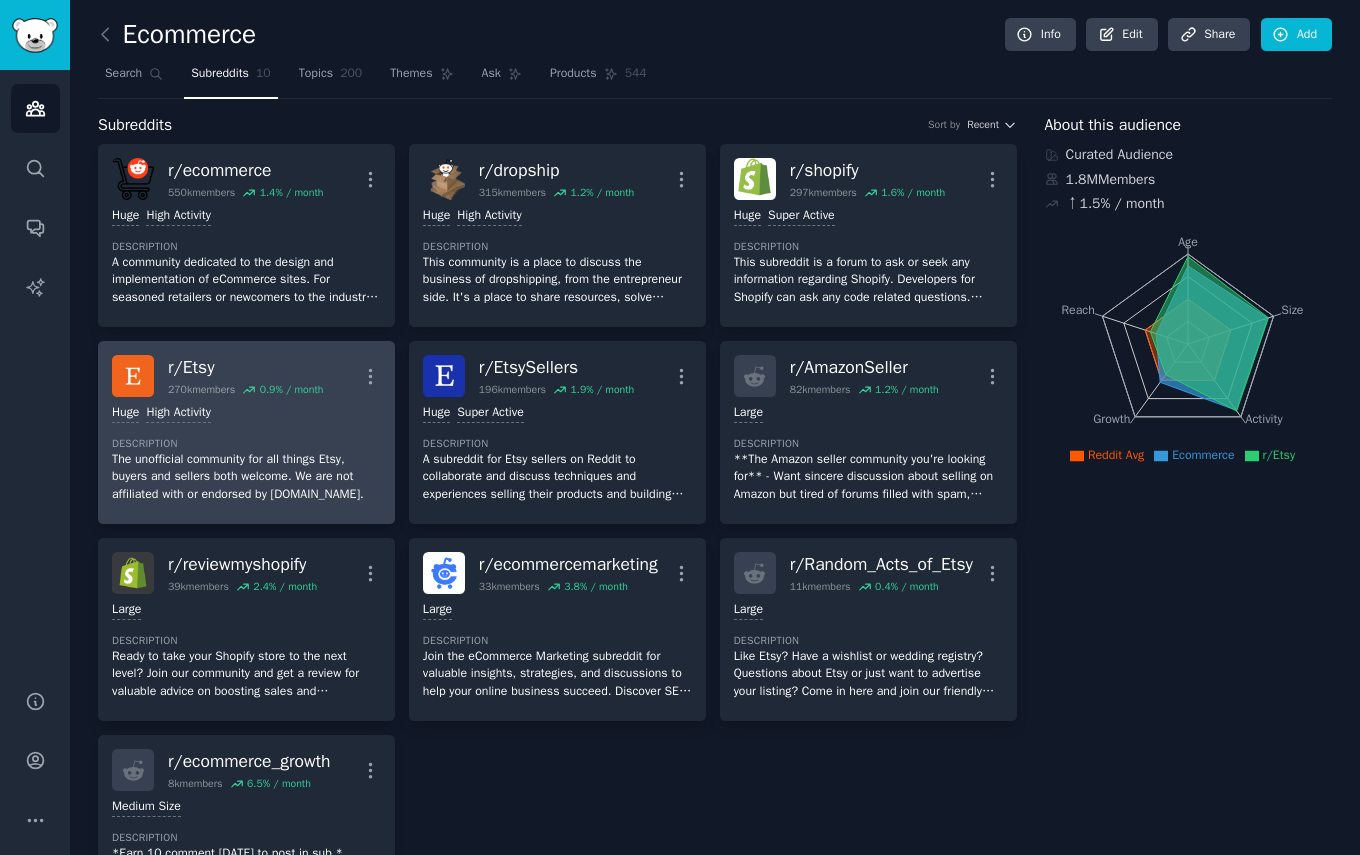 click on "Huge High Activity Description The unofficial community for all things Etsy, buyers and sellers both welcome. We are not affiliated with or endorsed by Etsy.com." at bounding box center (246, 453) 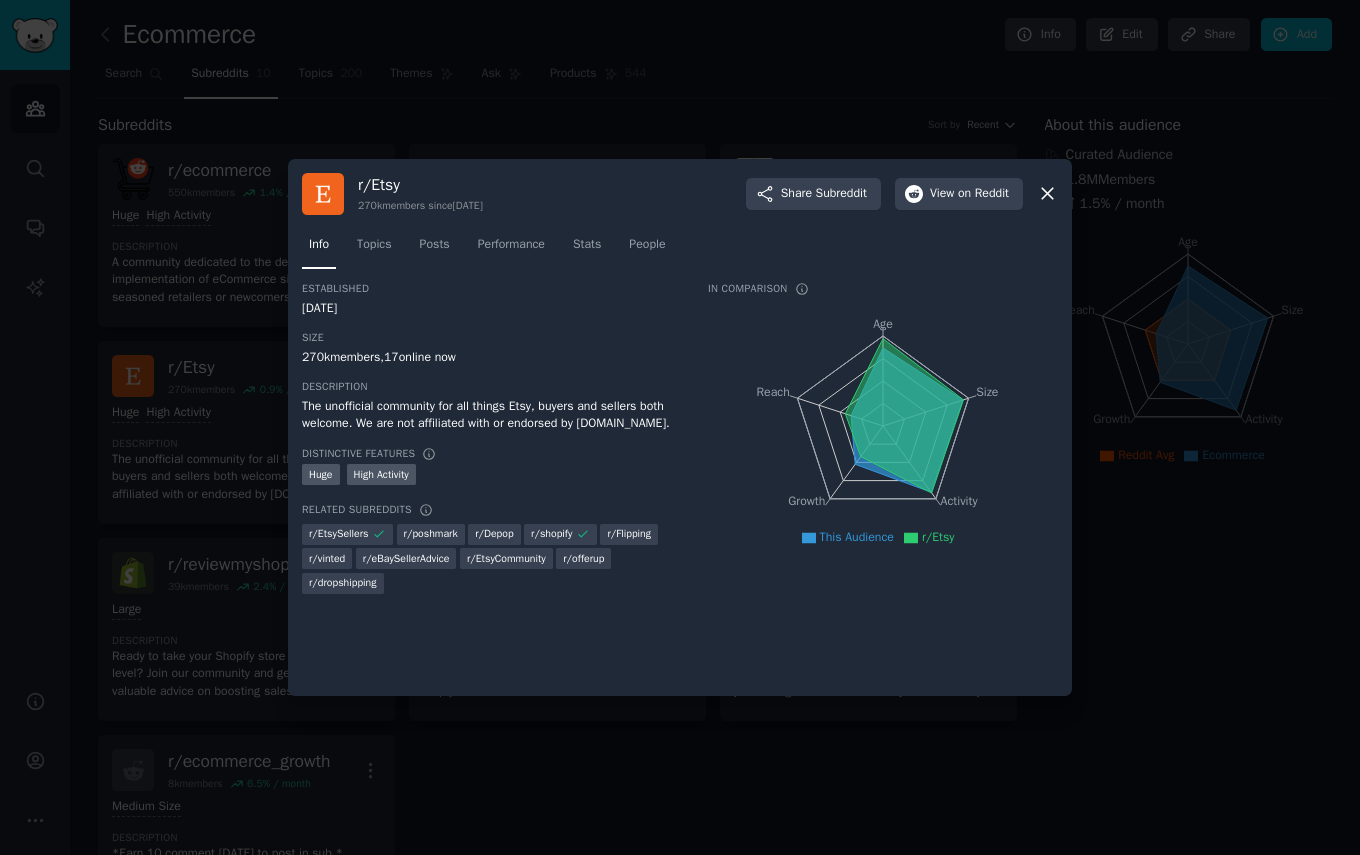 click 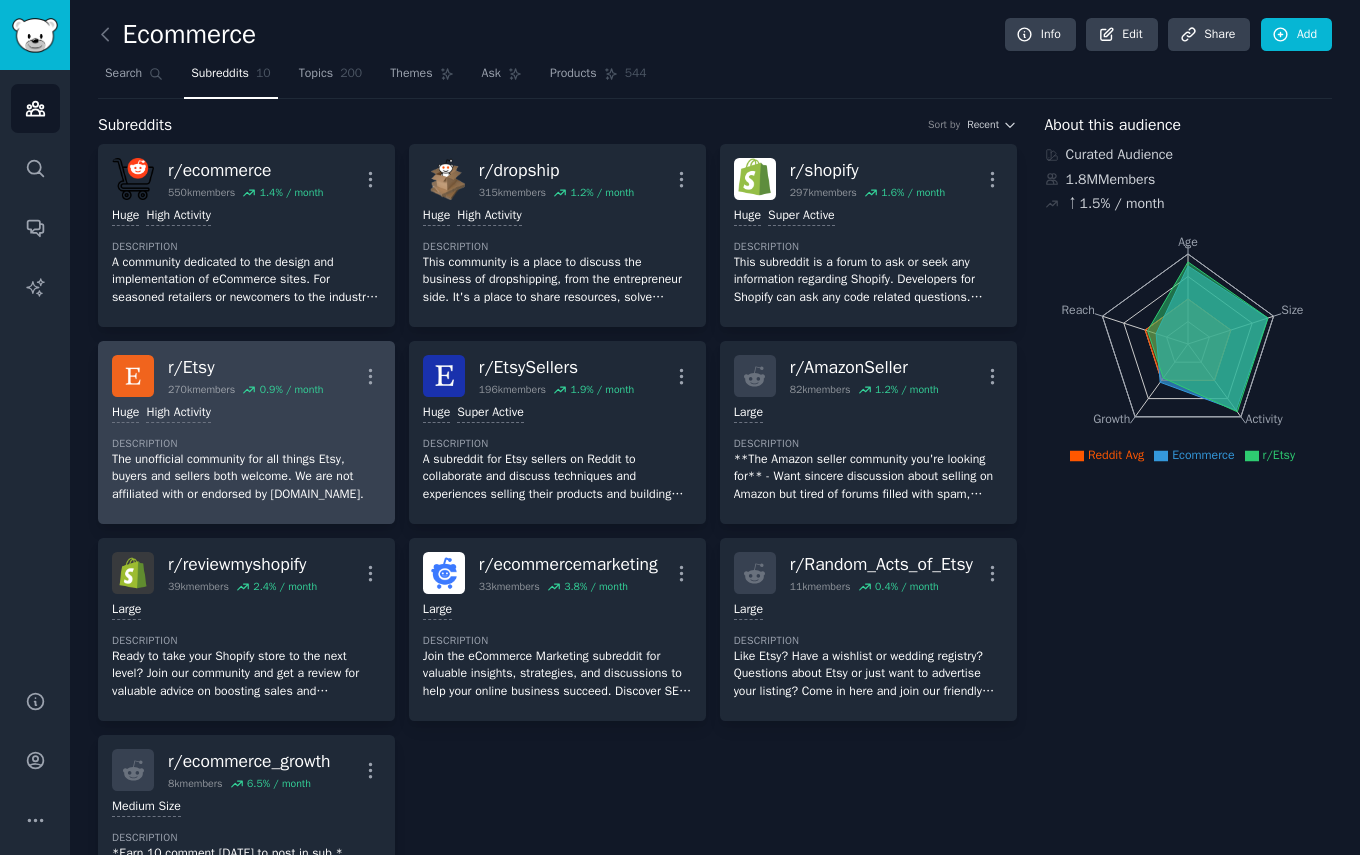 click on "r/ Etsy" at bounding box center (245, 367) 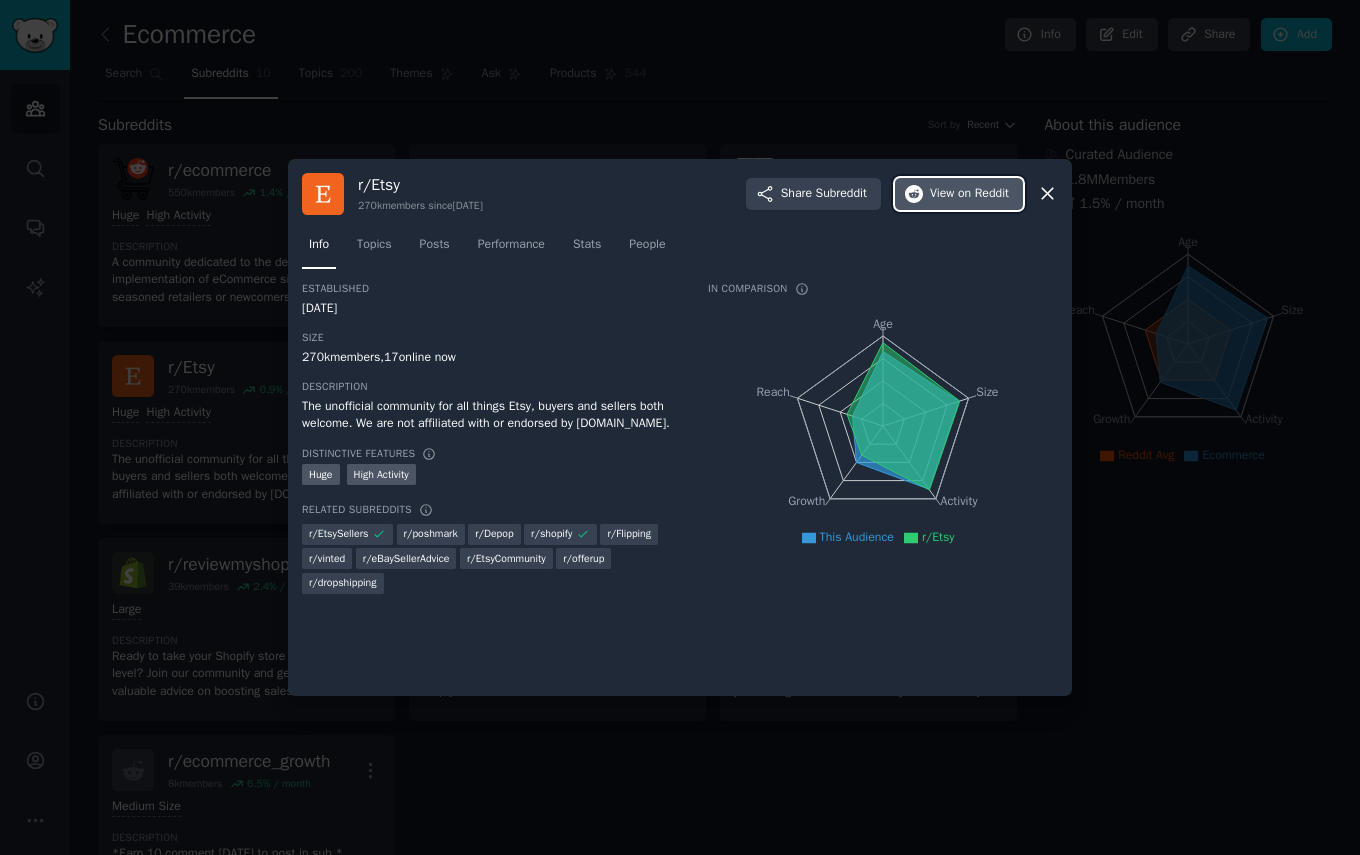 click on "View  on Reddit" at bounding box center (969, 194) 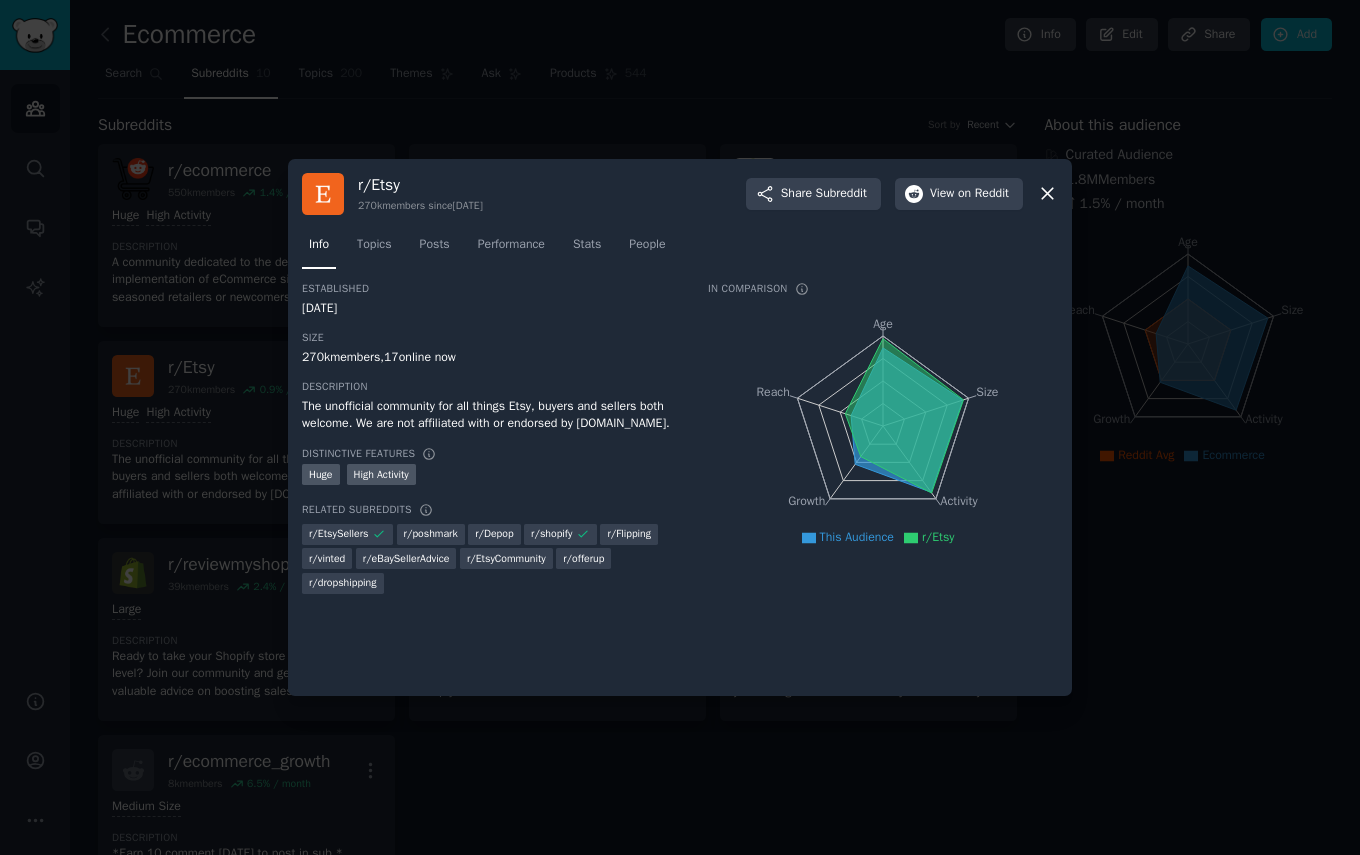 click 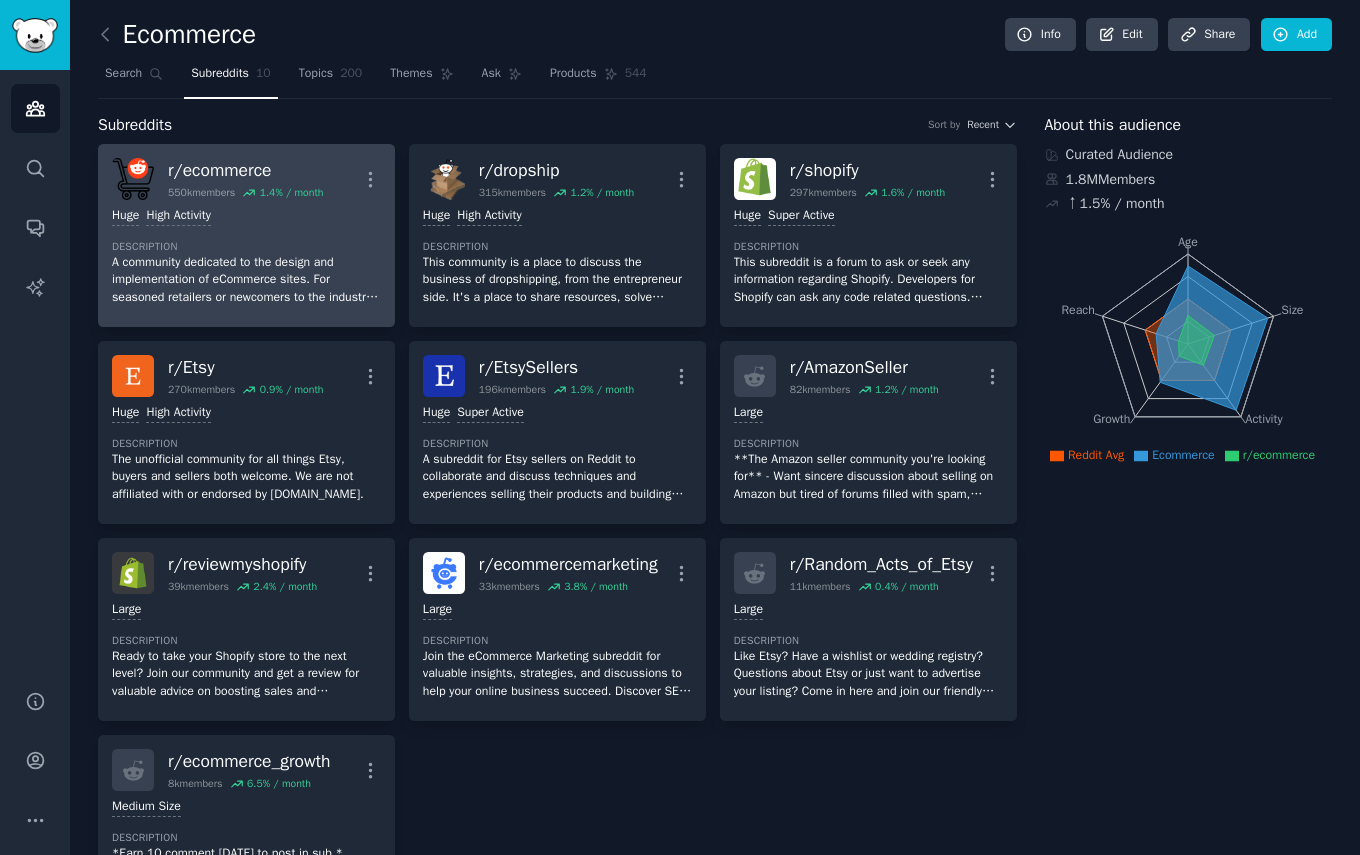 click on "A community dedicated to the design and implementation of eCommerce sites. For seasoned retailers or newcomers to the industry, this is the perfect place to seek guidance and discuss all aspects of selling online.
Engage in insightful discussions on topics such as selling tips, marketing strategies, SEO optimization, product selection, checkout processes, conversions, and more. Our community provides a platform for helpful and honest discussions aimed at helping you increase your online sales." at bounding box center [246, 280] 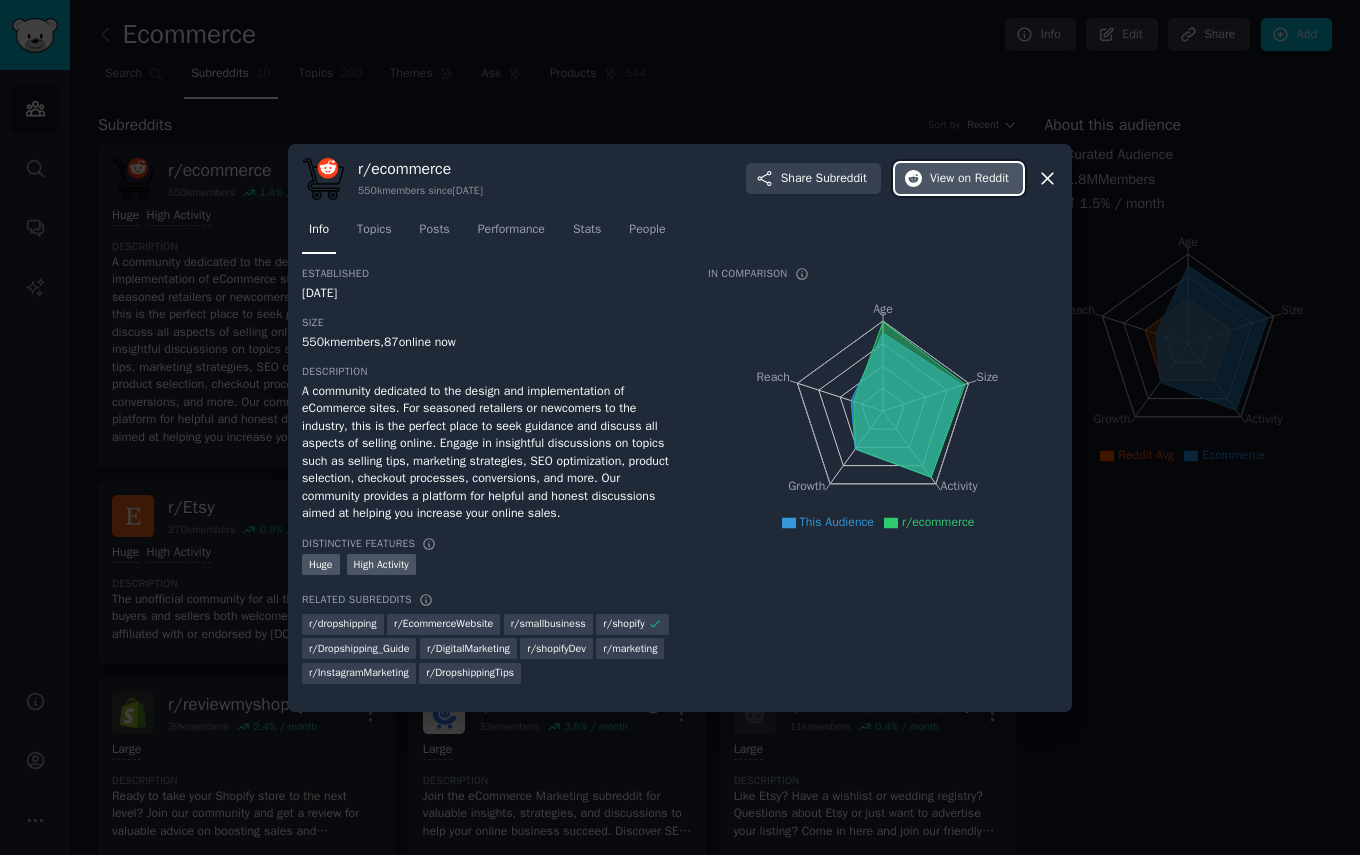 click on "on Reddit" at bounding box center [983, 179] 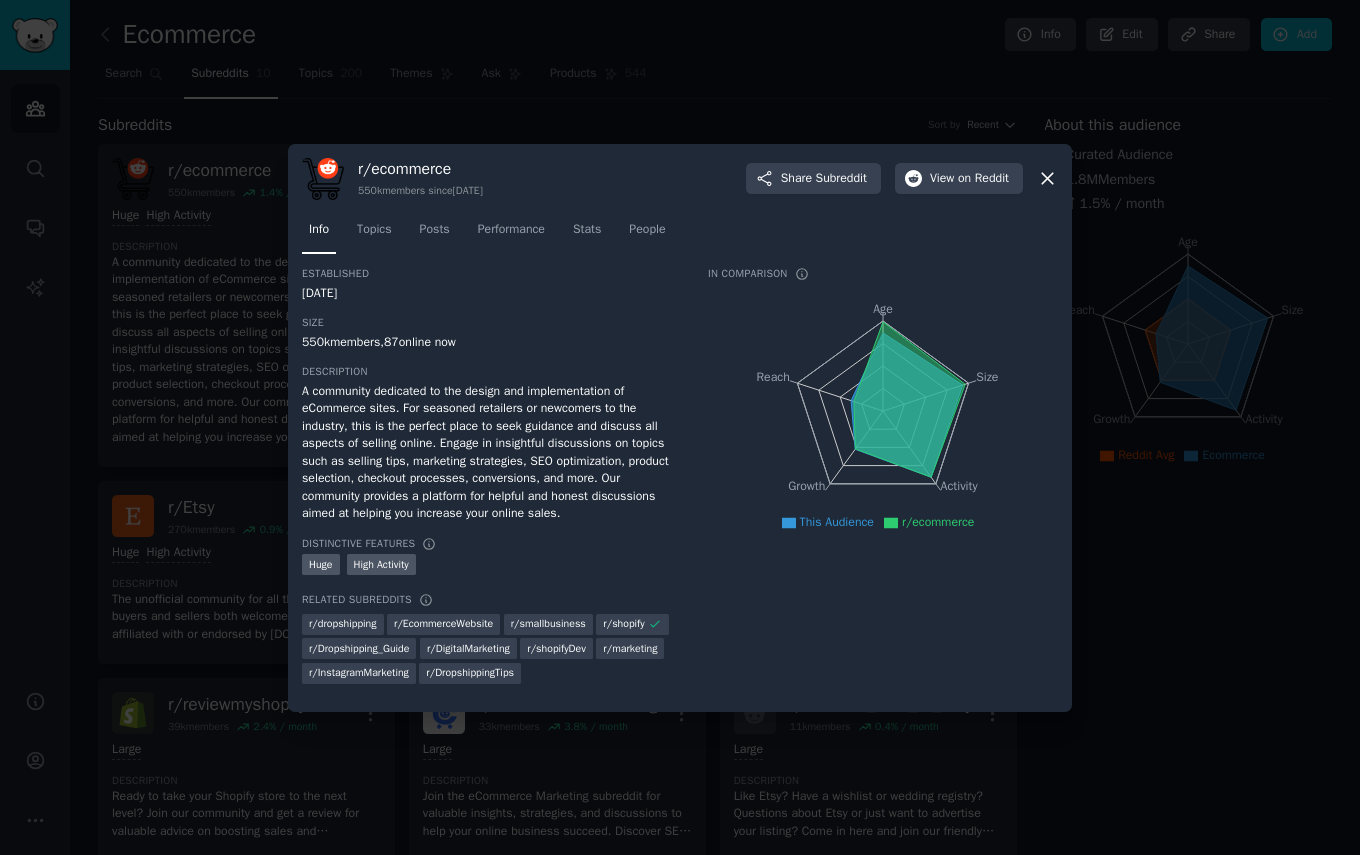 click at bounding box center (680, 427) 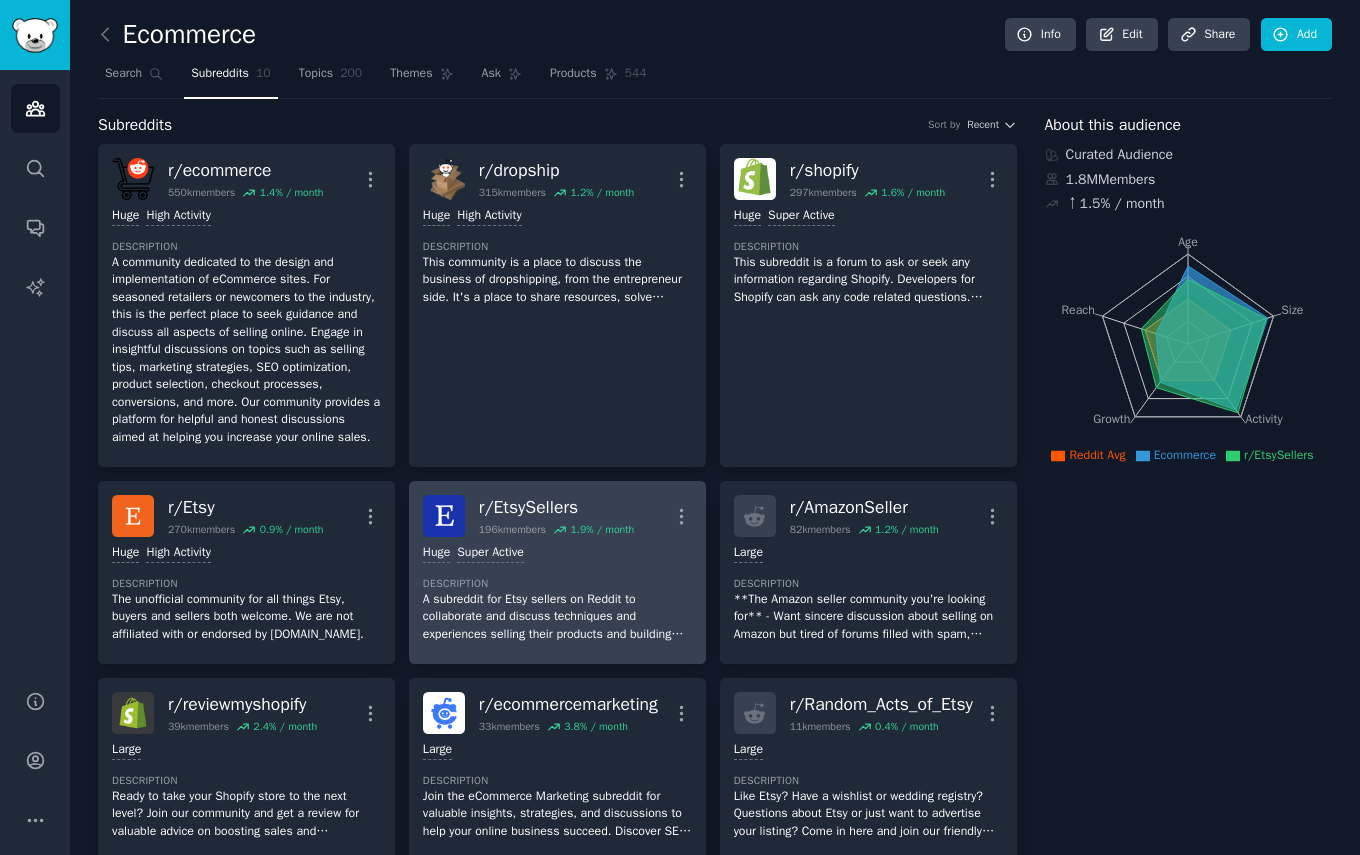 click on "A subreddit for Etsy sellers on Reddit to collaborate and discuss techniques and experiences selling their products and building their stores." at bounding box center (557, 617) 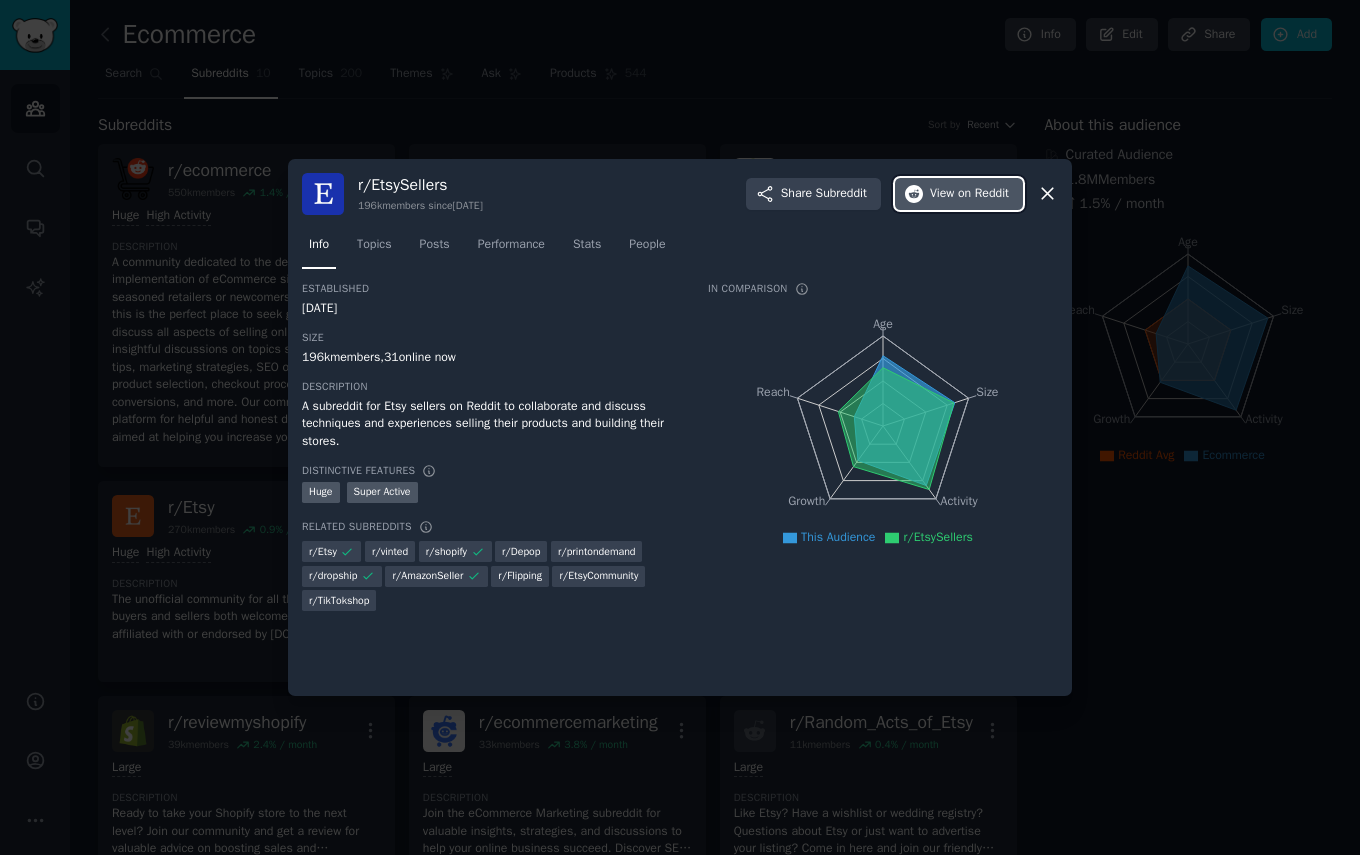 click on "on Reddit" at bounding box center [983, 194] 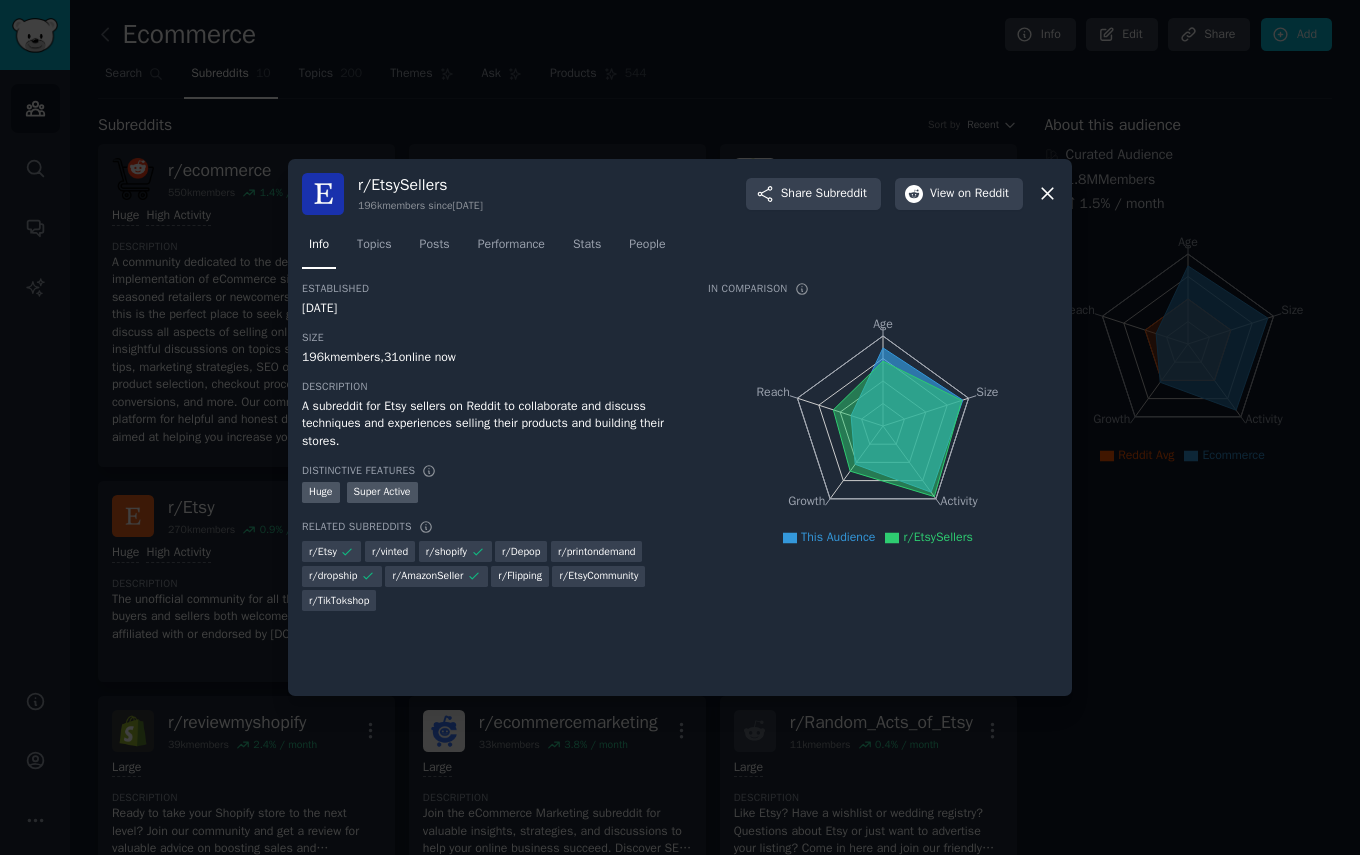click 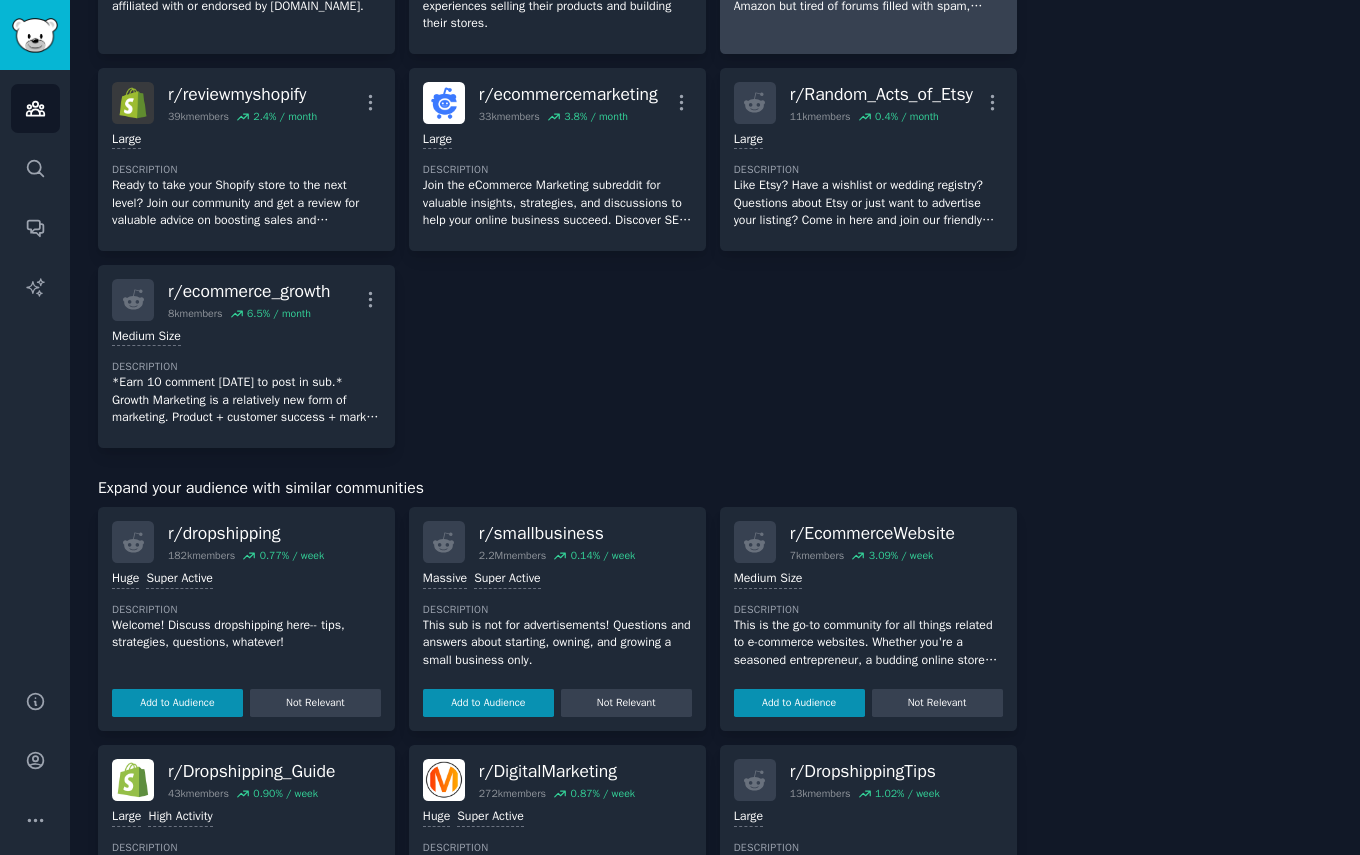 scroll, scrollTop: 674, scrollLeft: 0, axis: vertical 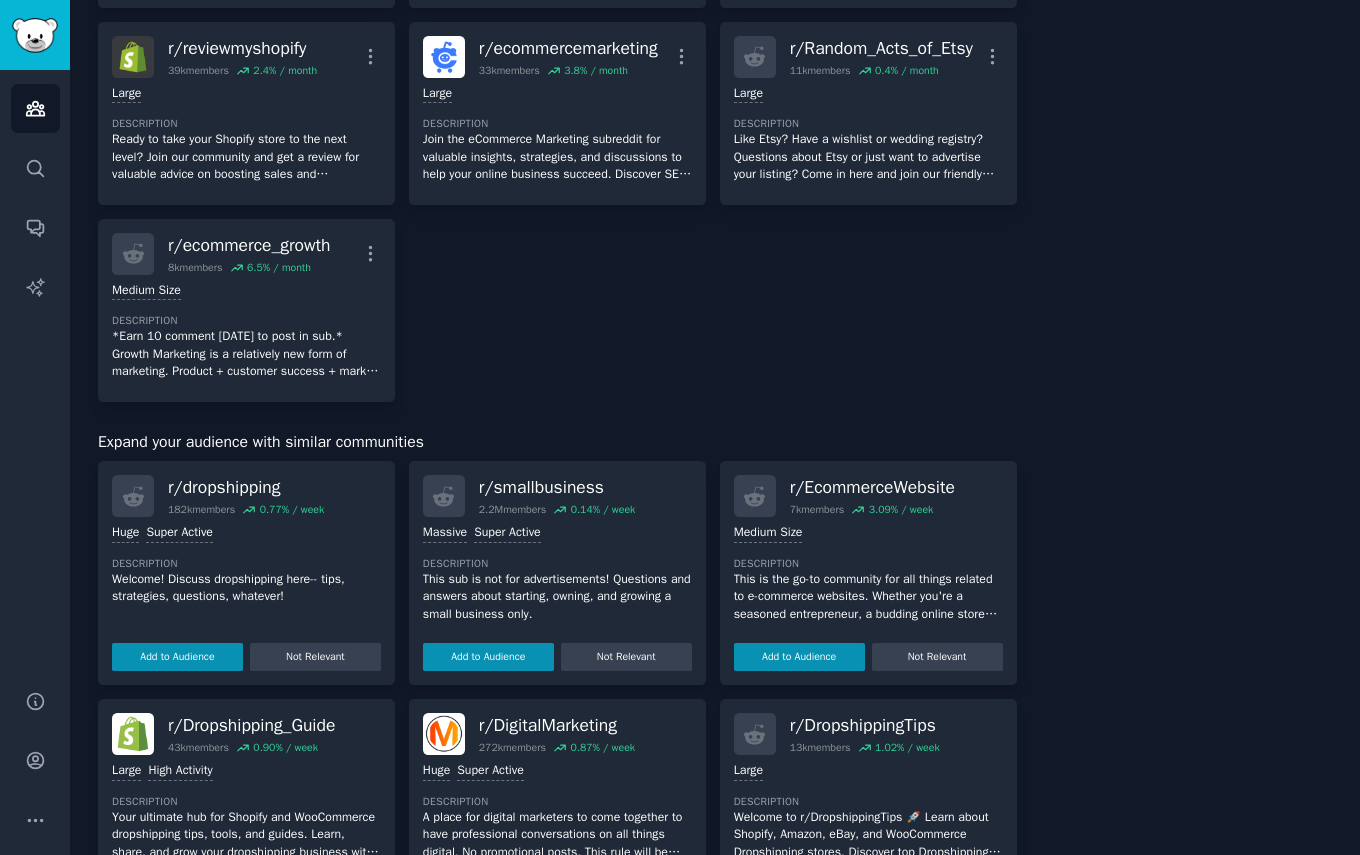 click on "Huge Super Active Description Welcome! Discuss dropshipping here-- tips, strategies, questions, whatever! Add to Audience Not Relevant" at bounding box center (246, 594) 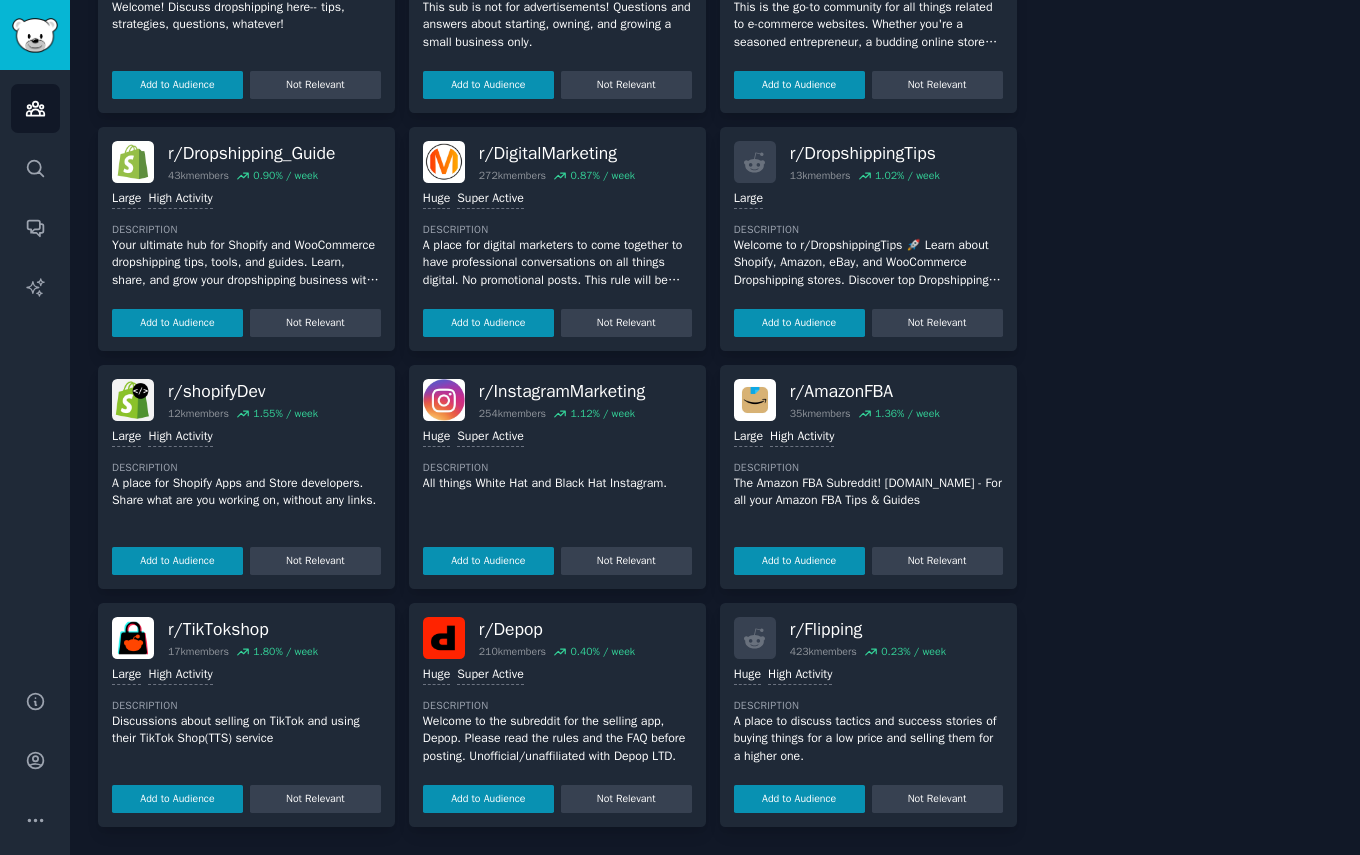 scroll, scrollTop: 1262, scrollLeft: 0, axis: vertical 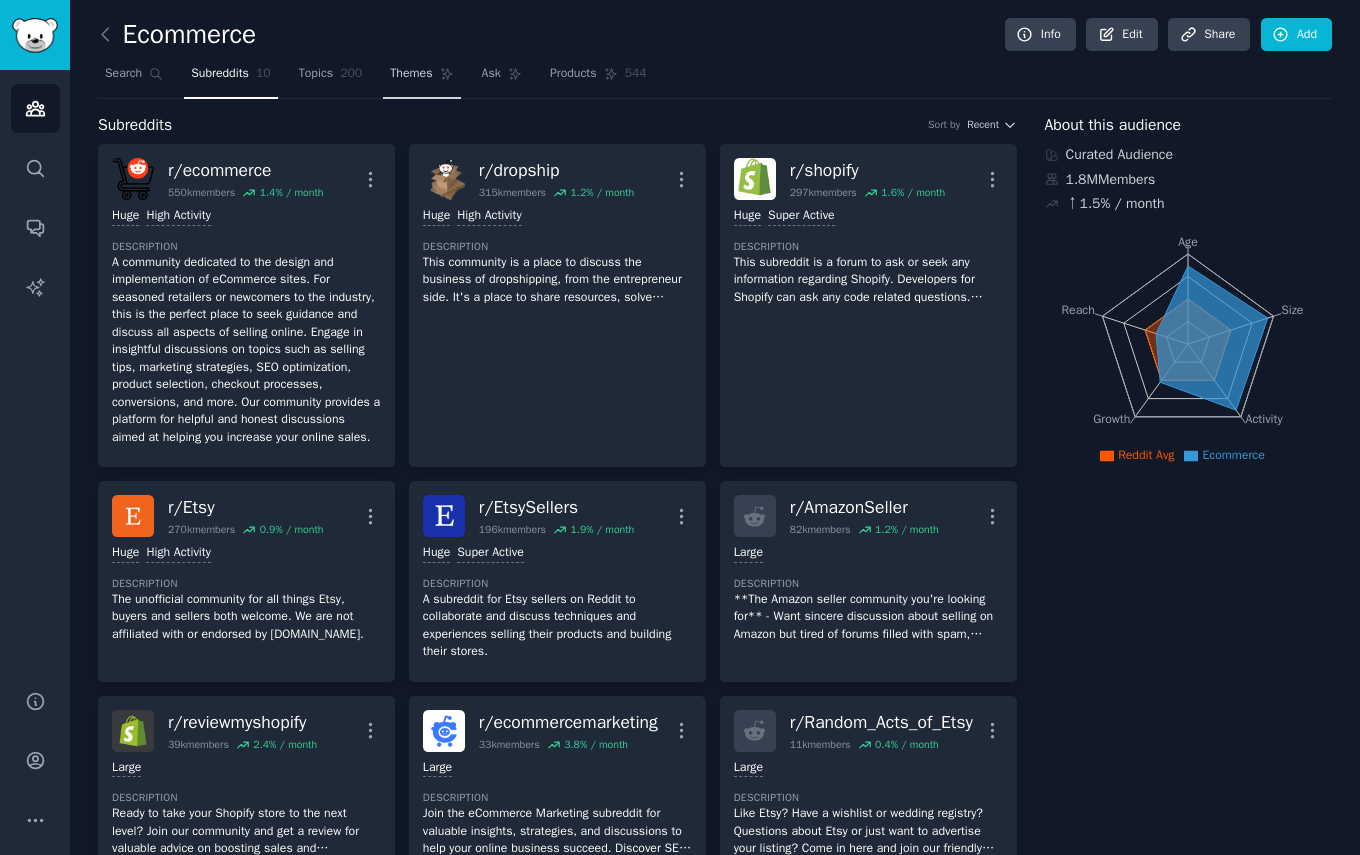 click on "Themes" at bounding box center (411, 74) 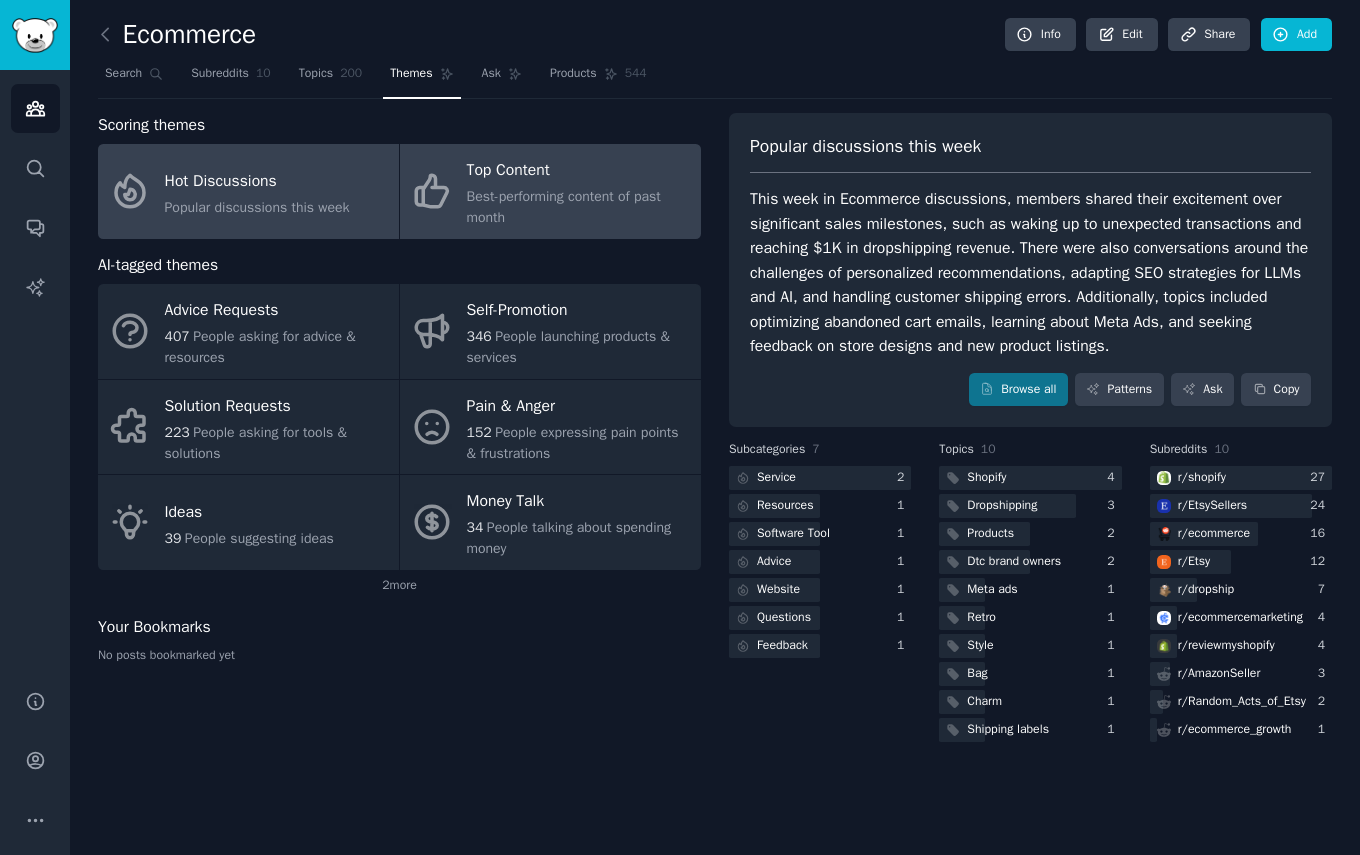 click on "Best-performing content of past month" at bounding box center (579, 207) 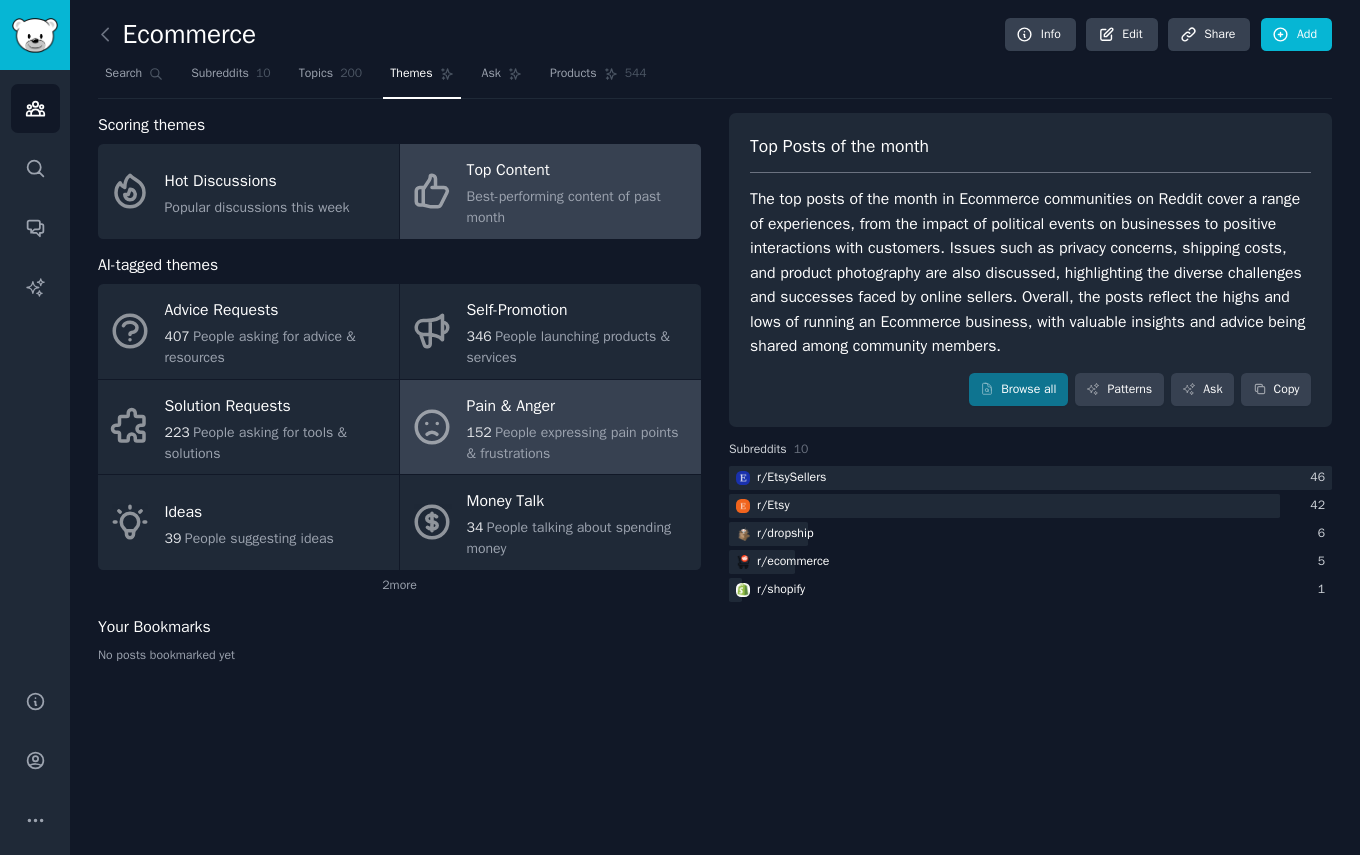 click on "152 People expressing pain points & frustrations" at bounding box center [579, 443] 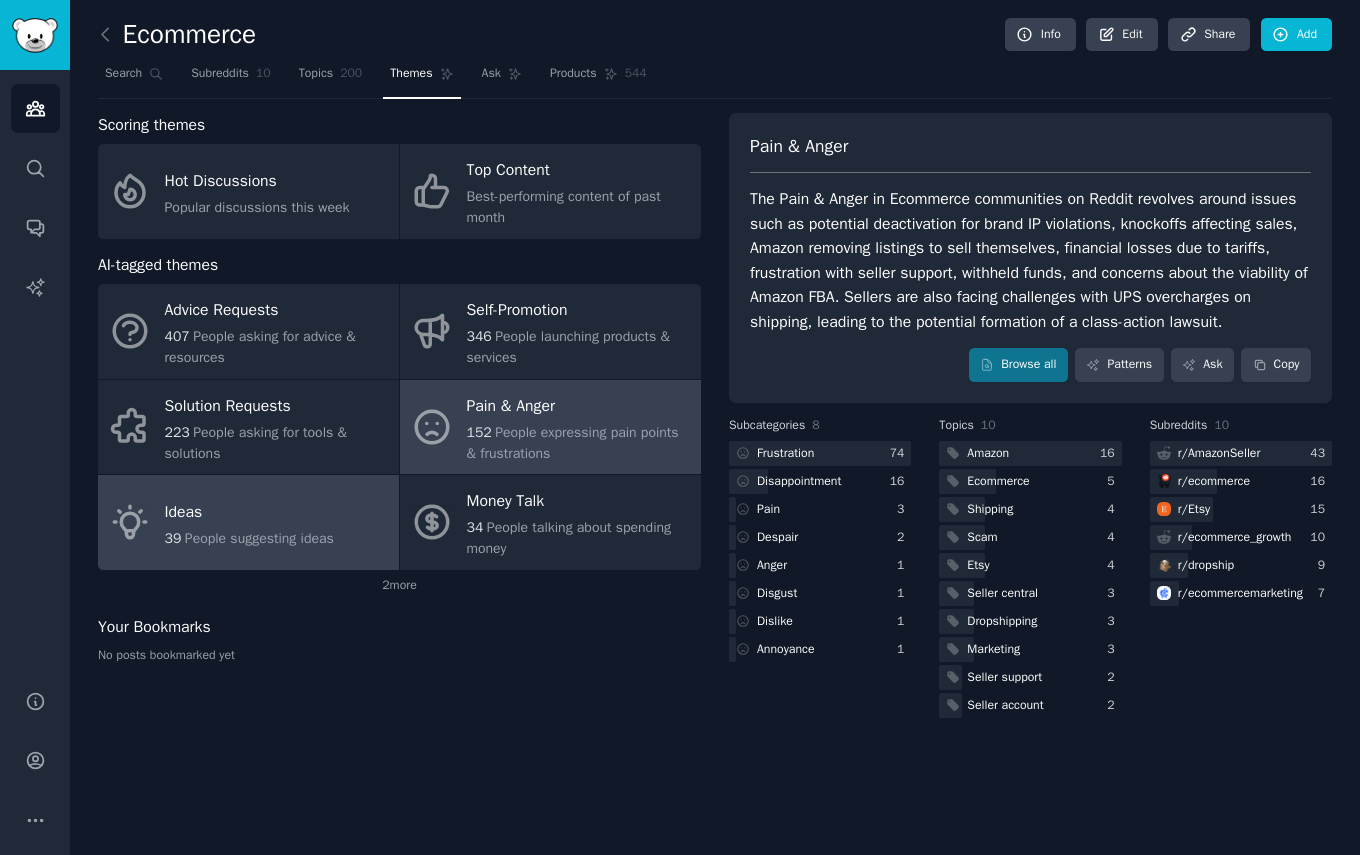 click on "Ideas 39 People suggesting ideas" at bounding box center (248, 522) 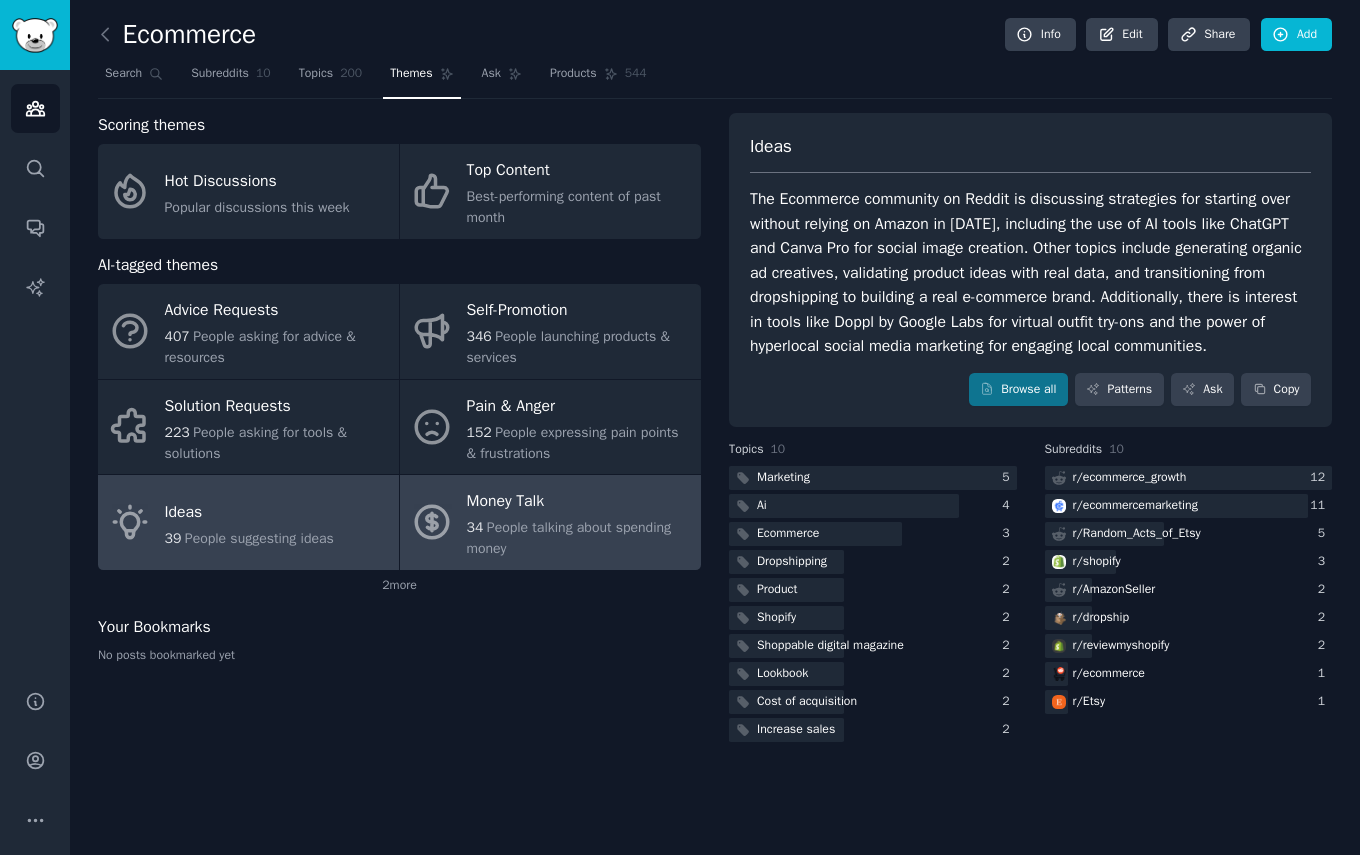 click on "People talking about spending money" at bounding box center [569, 538] 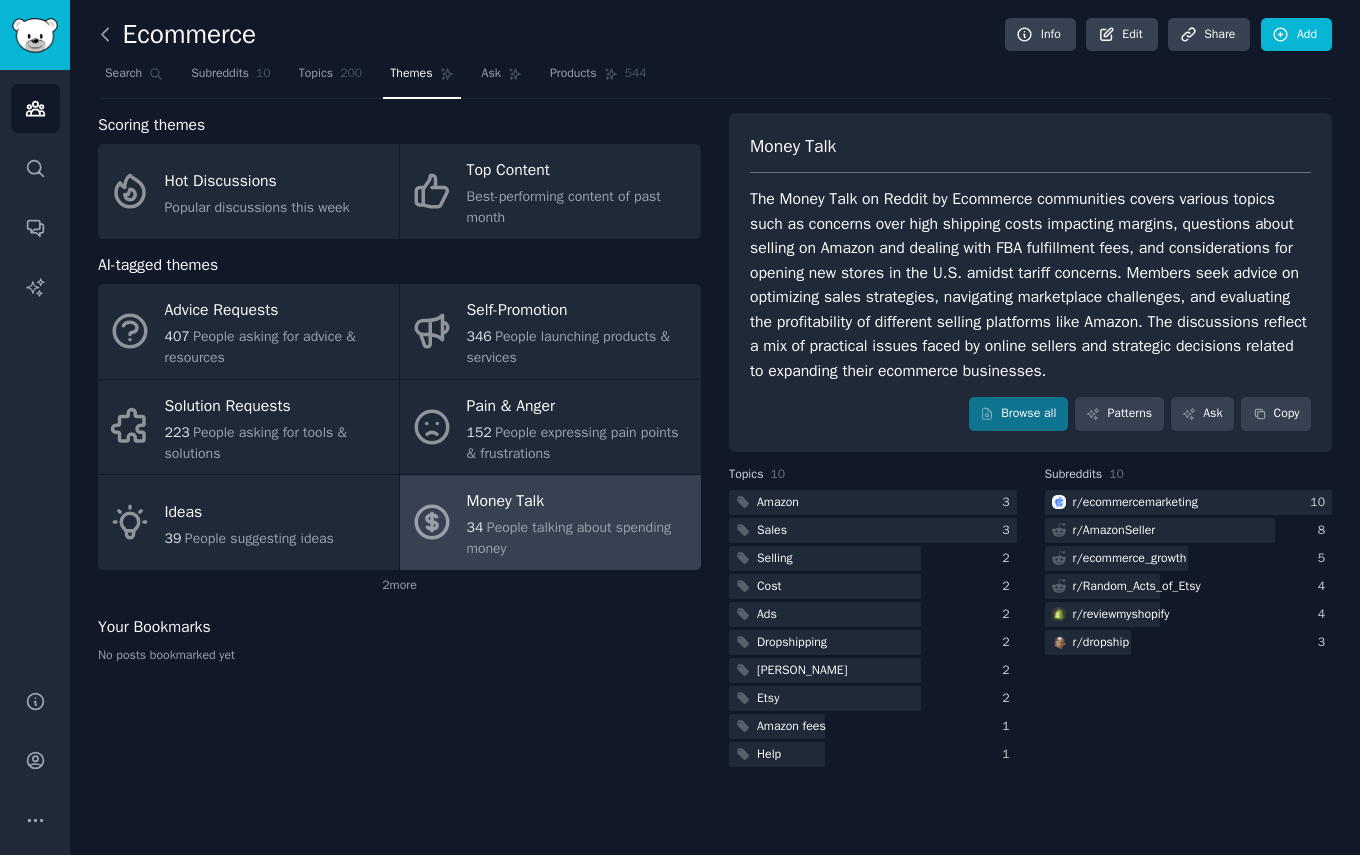 click 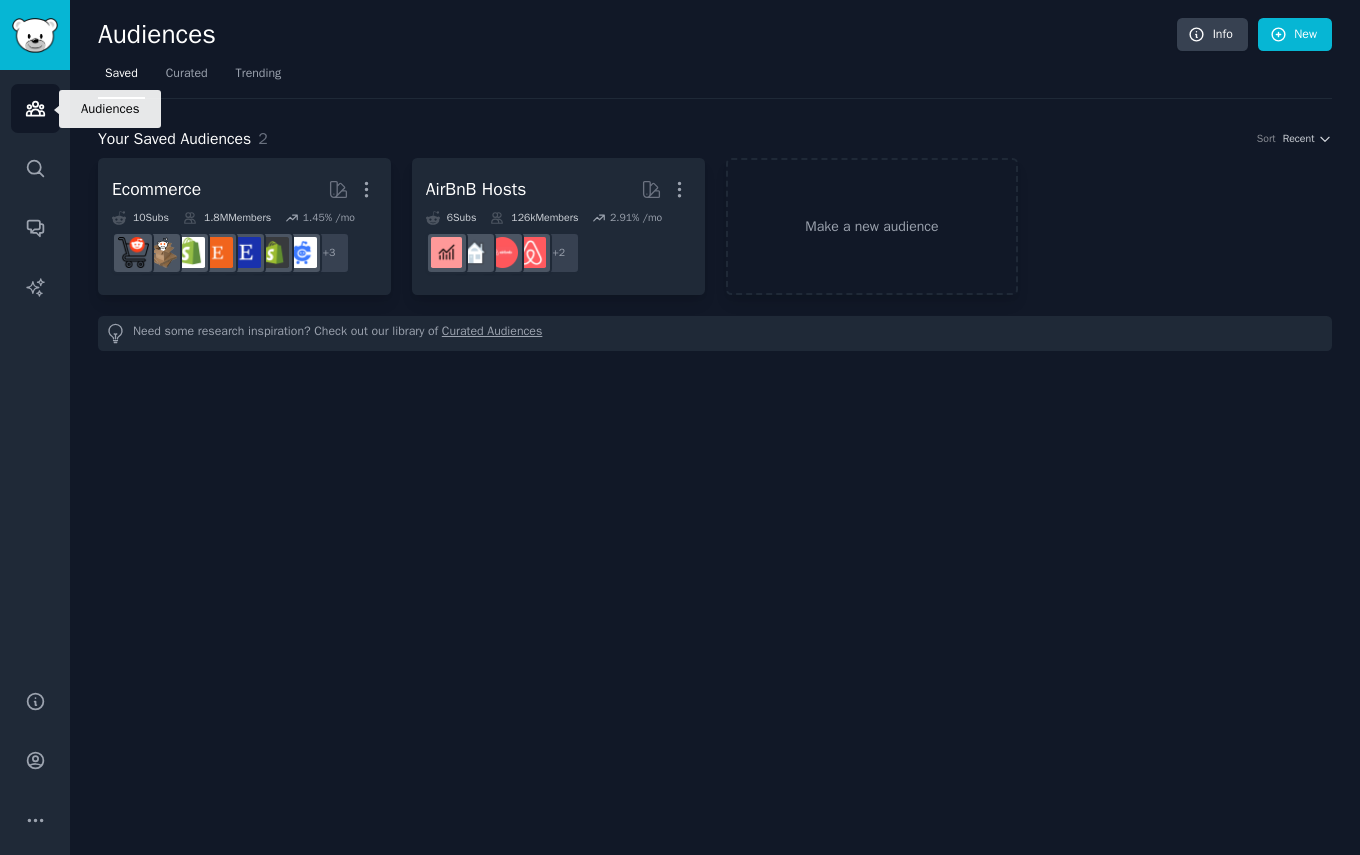 click on "Audiences" at bounding box center (35, 108) 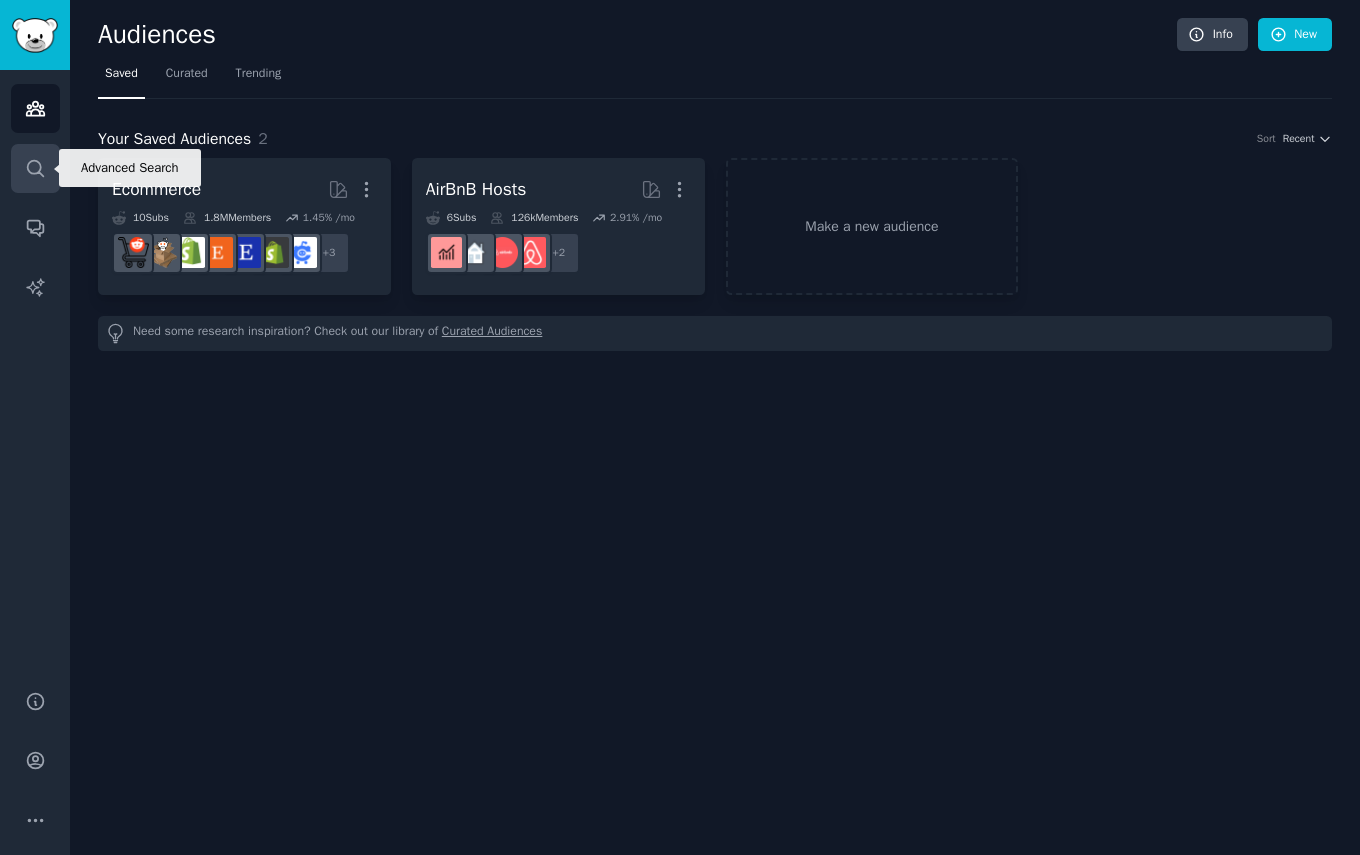 click 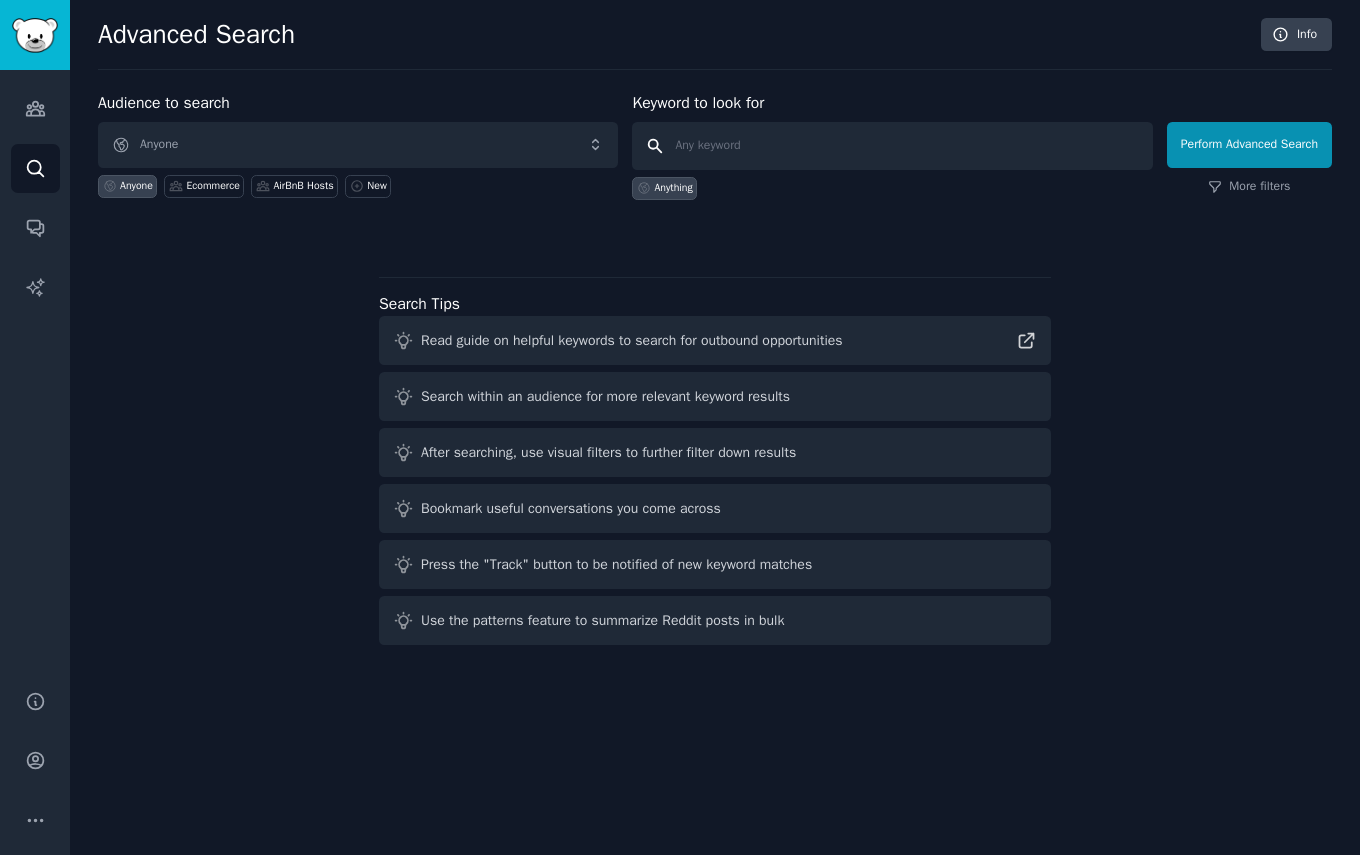 click at bounding box center [892, 146] 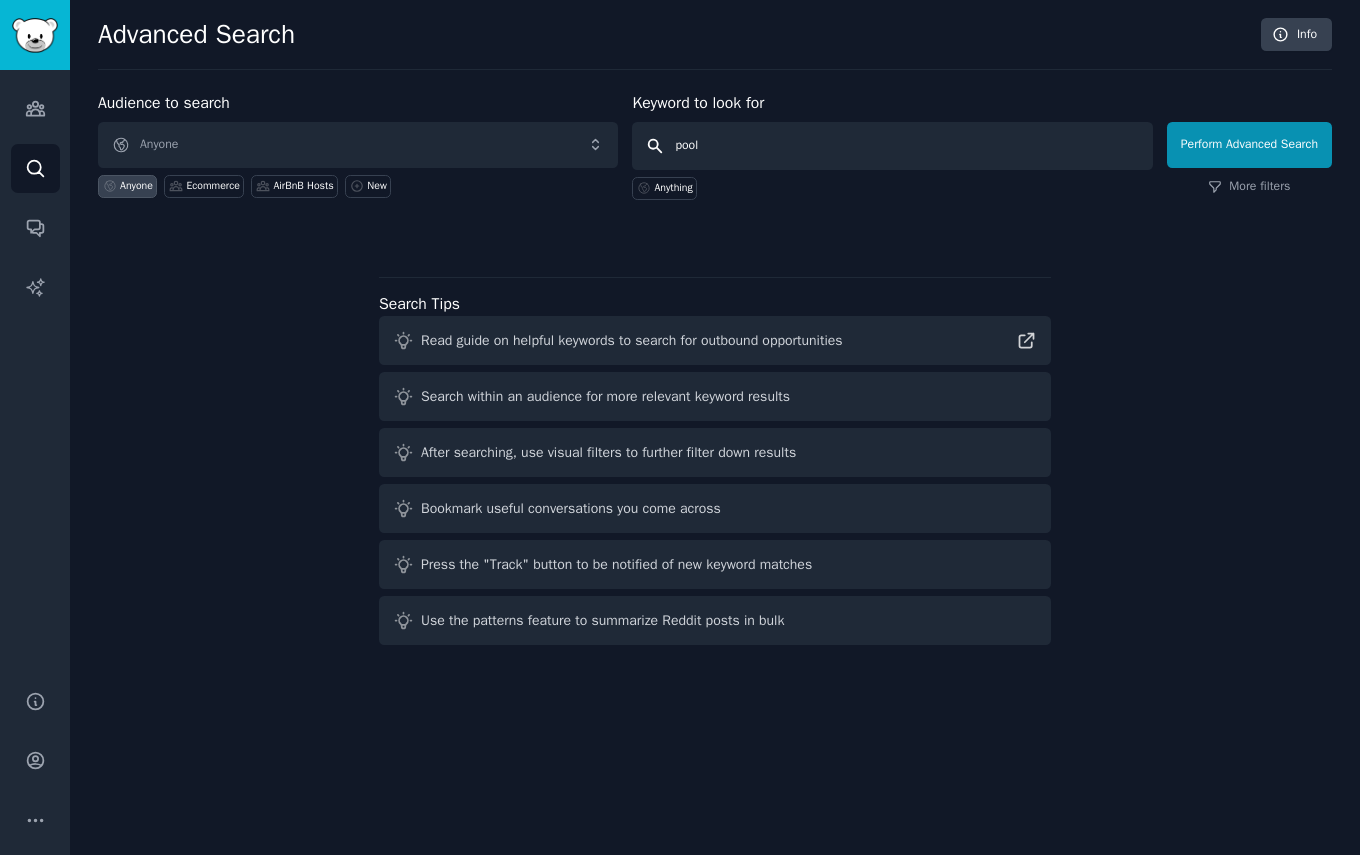 type on "pool" 